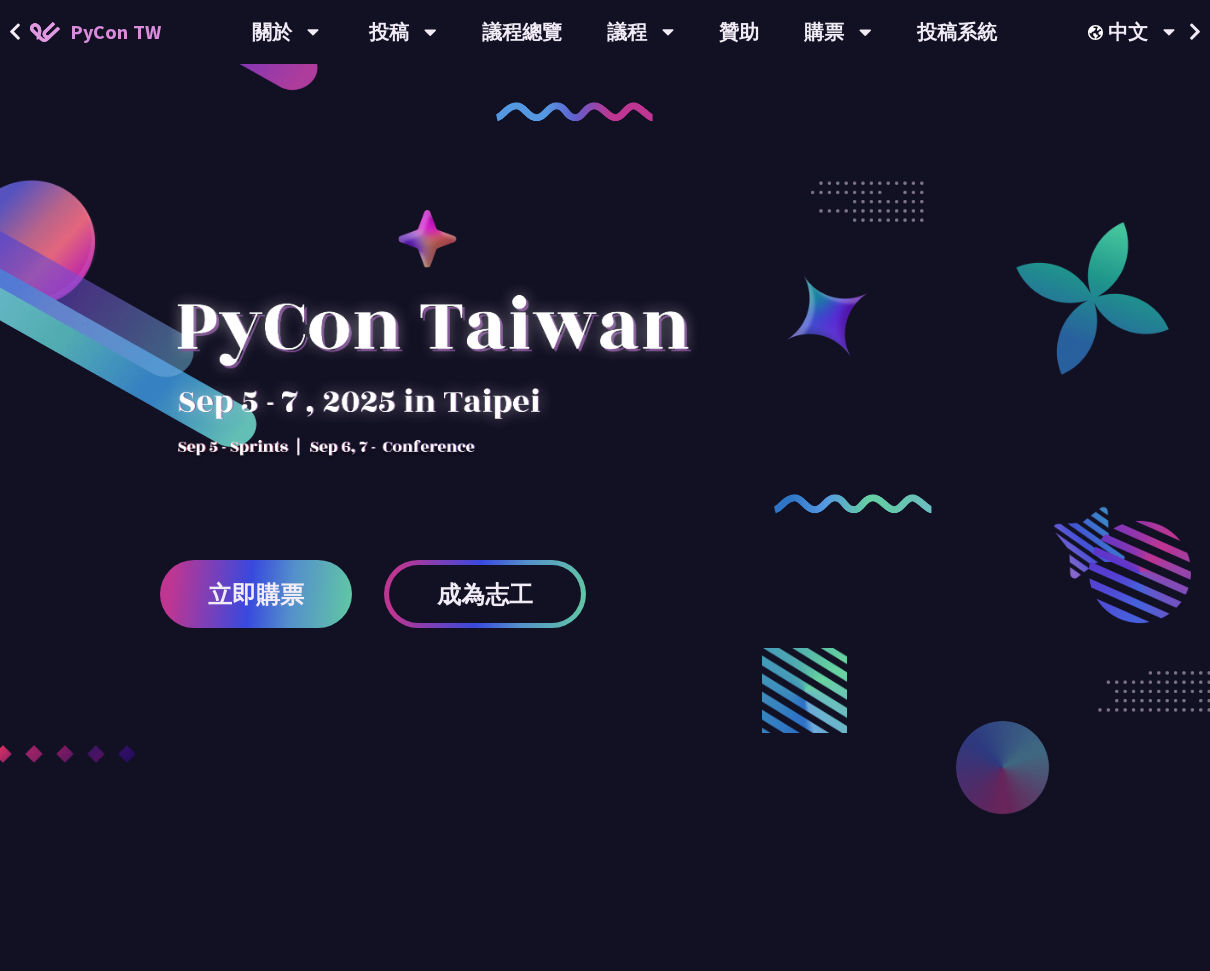 scroll, scrollTop: 0, scrollLeft: 0, axis: both 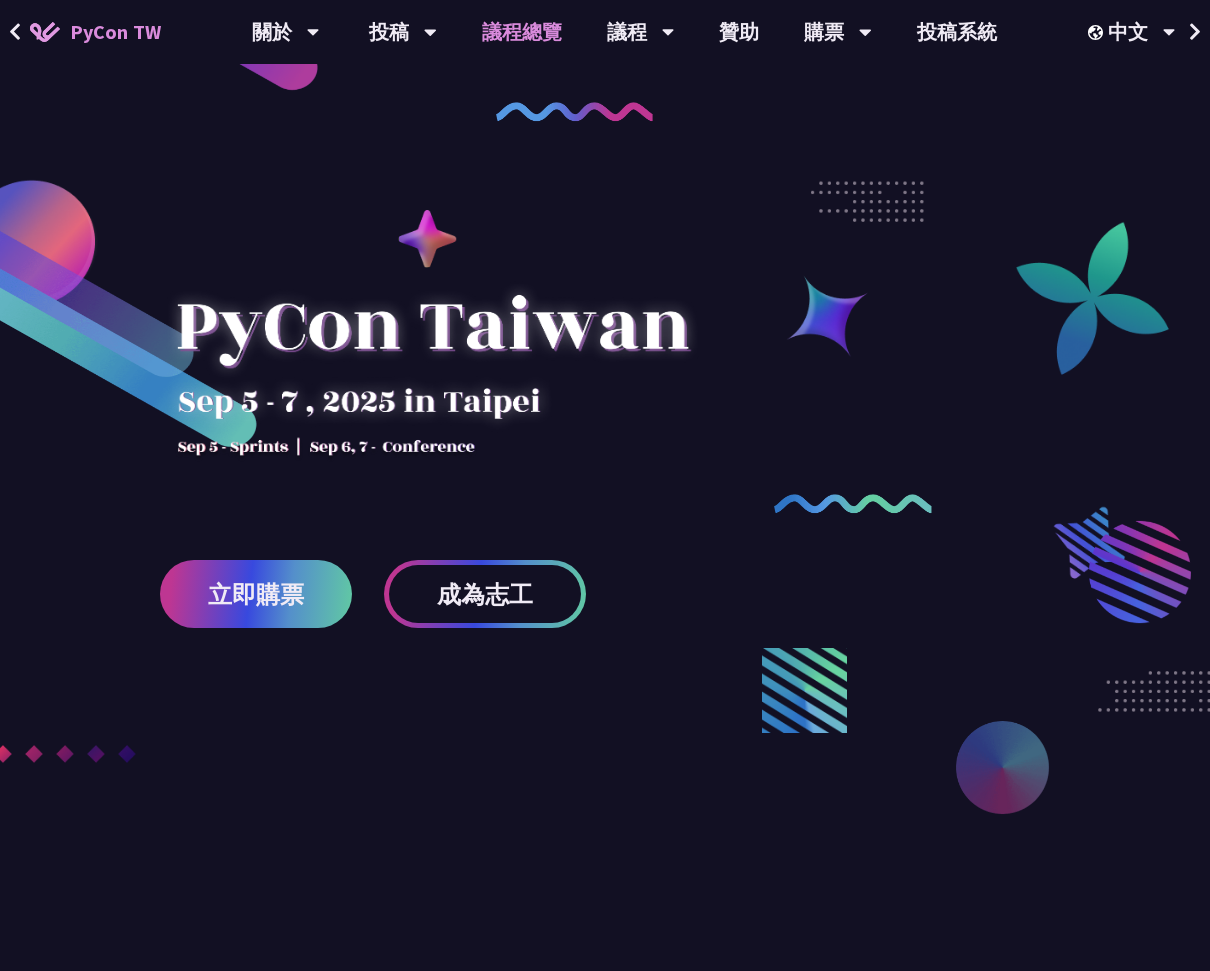 click on "議程總覽" at bounding box center (522, 32) 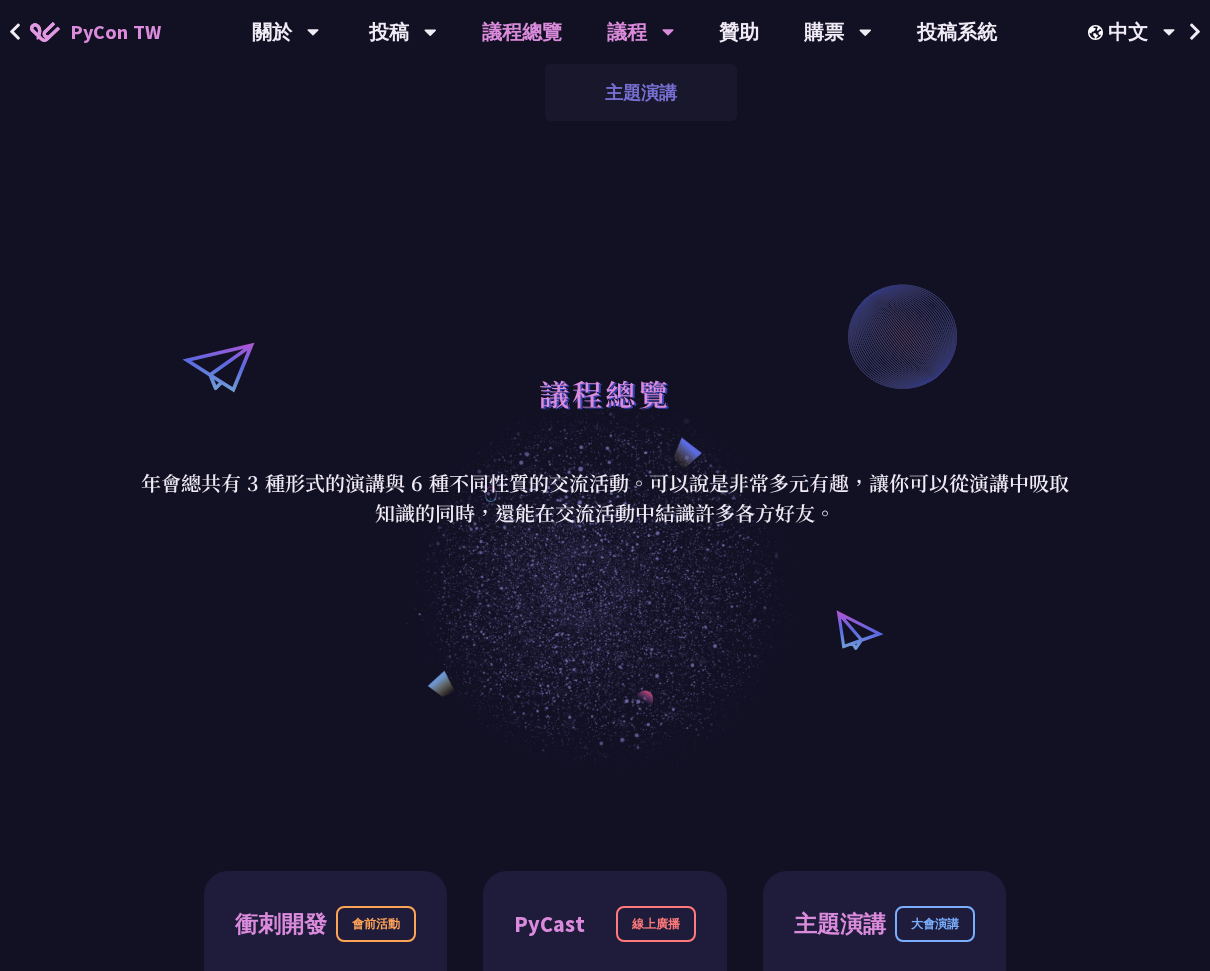 click on "主題演講" at bounding box center [641, 92] 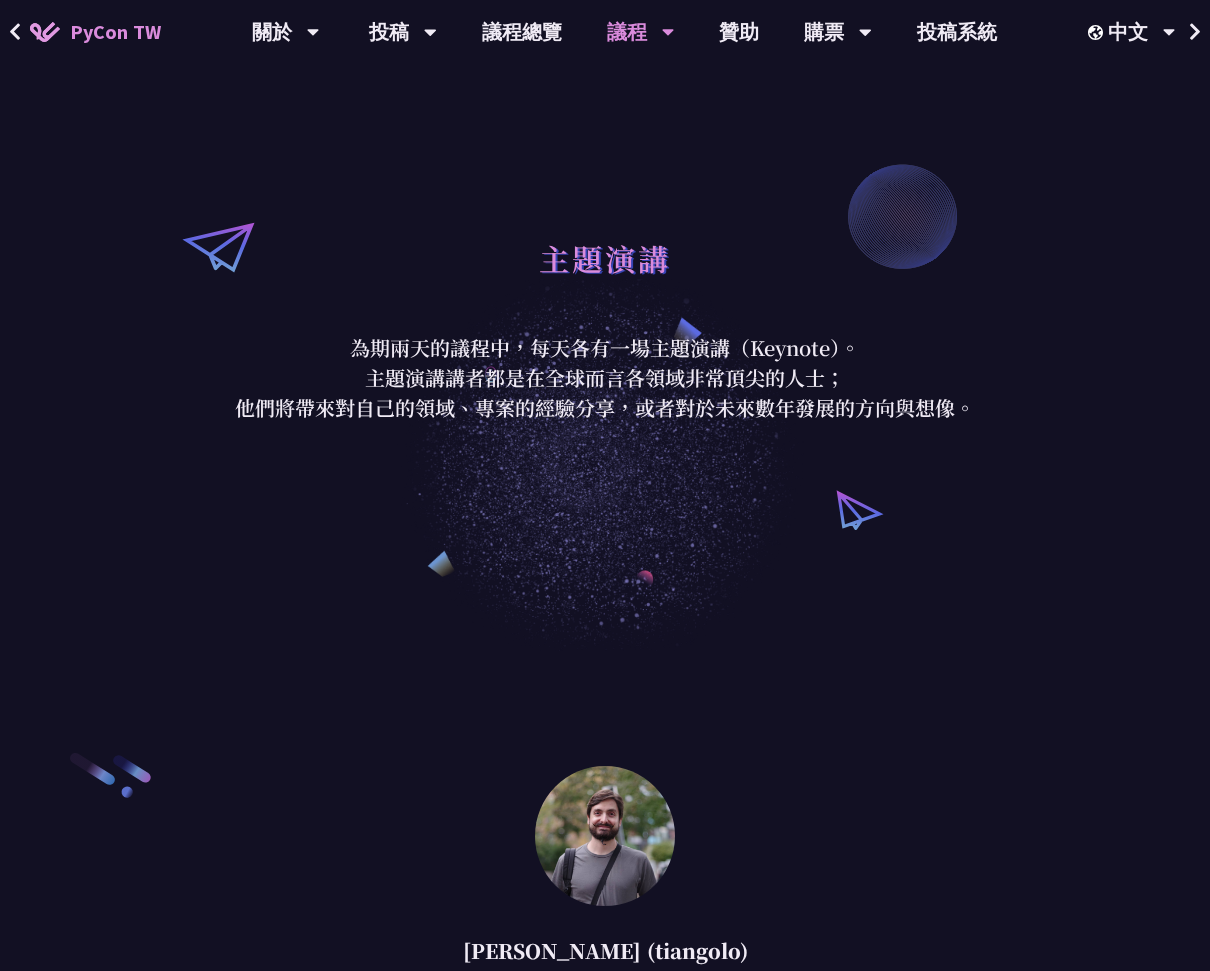 click on "為期兩天的議程中，每天各有一場主題演講（Keynote）。 主題演講講者都是在全球而言各領域非常頂尖的人士； 他們將帶來對自己的領域、專案的經驗分享，或者對於未來數年發展的方向與想像。" at bounding box center [605, 378] 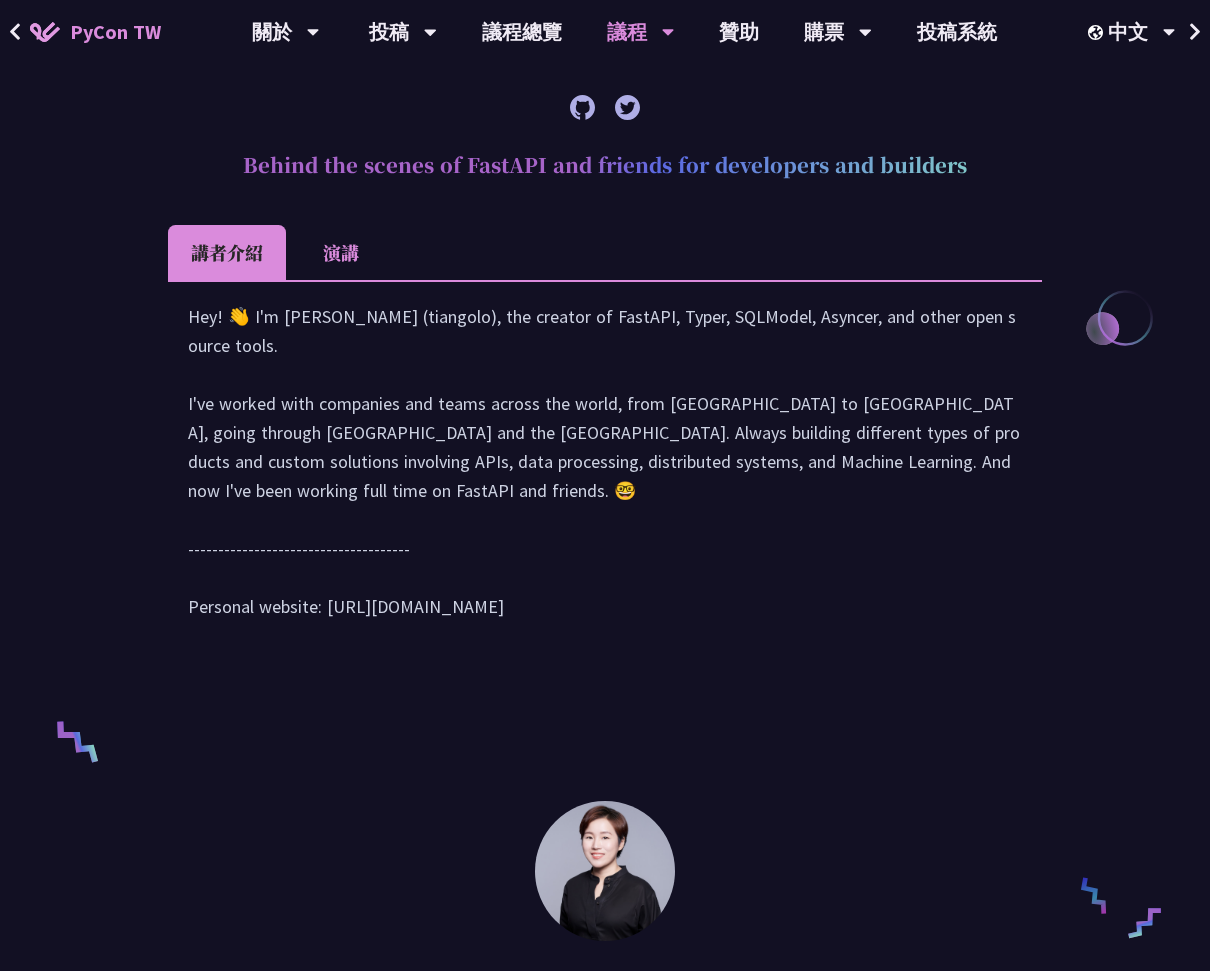 scroll, scrollTop: 951, scrollLeft: 0, axis: vertical 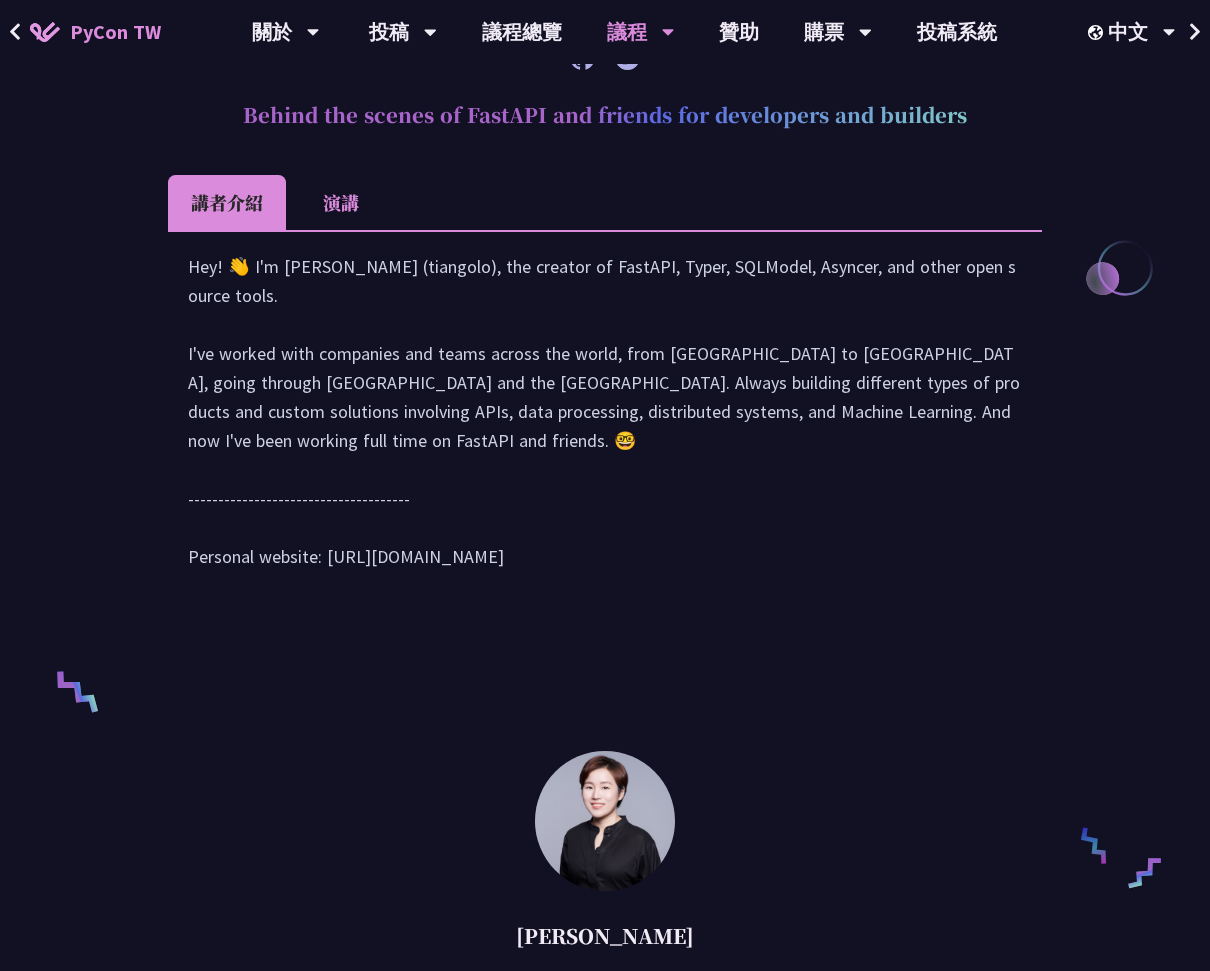 click on "Hey! 👋 I'm [PERSON_NAME] (tiangolo), the creator of FastAPI, Typer, SQLModel, Asyncer, and other open source tools.
I've worked with companies and teams across the world, from [GEOGRAPHIC_DATA] to [GEOGRAPHIC_DATA], going through [GEOGRAPHIC_DATA] and the [GEOGRAPHIC_DATA]. Always building different types of products and custom solutions involving APIs, data processing, distributed systems, and Machine Learning. And now I've been working full time on FastAPI and friends. 🤓
-------------------------------------
Personal website: [URL][DOMAIN_NAME]" at bounding box center (605, 421) 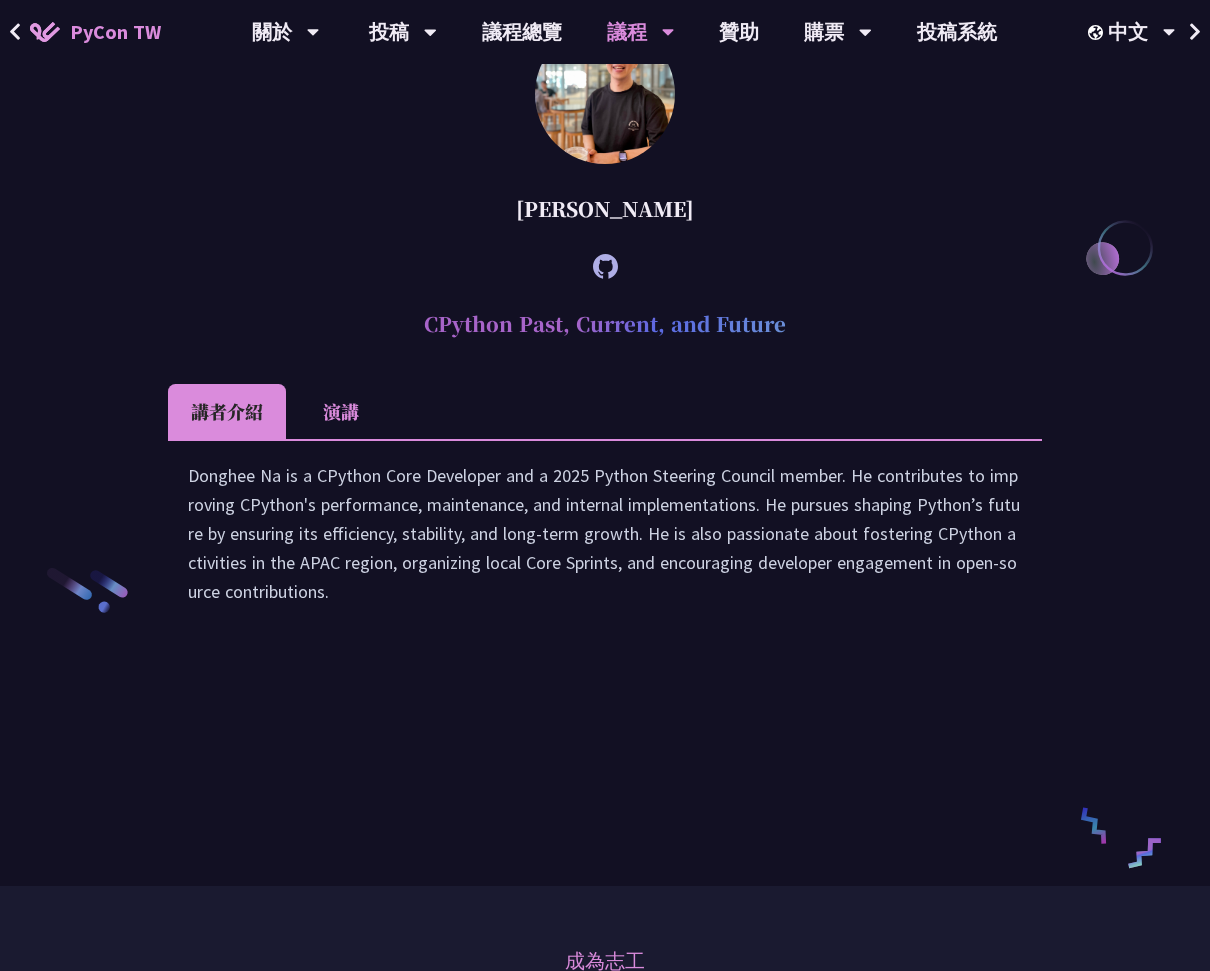 scroll, scrollTop: 2706, scrollLeft: 0, axis: vertical 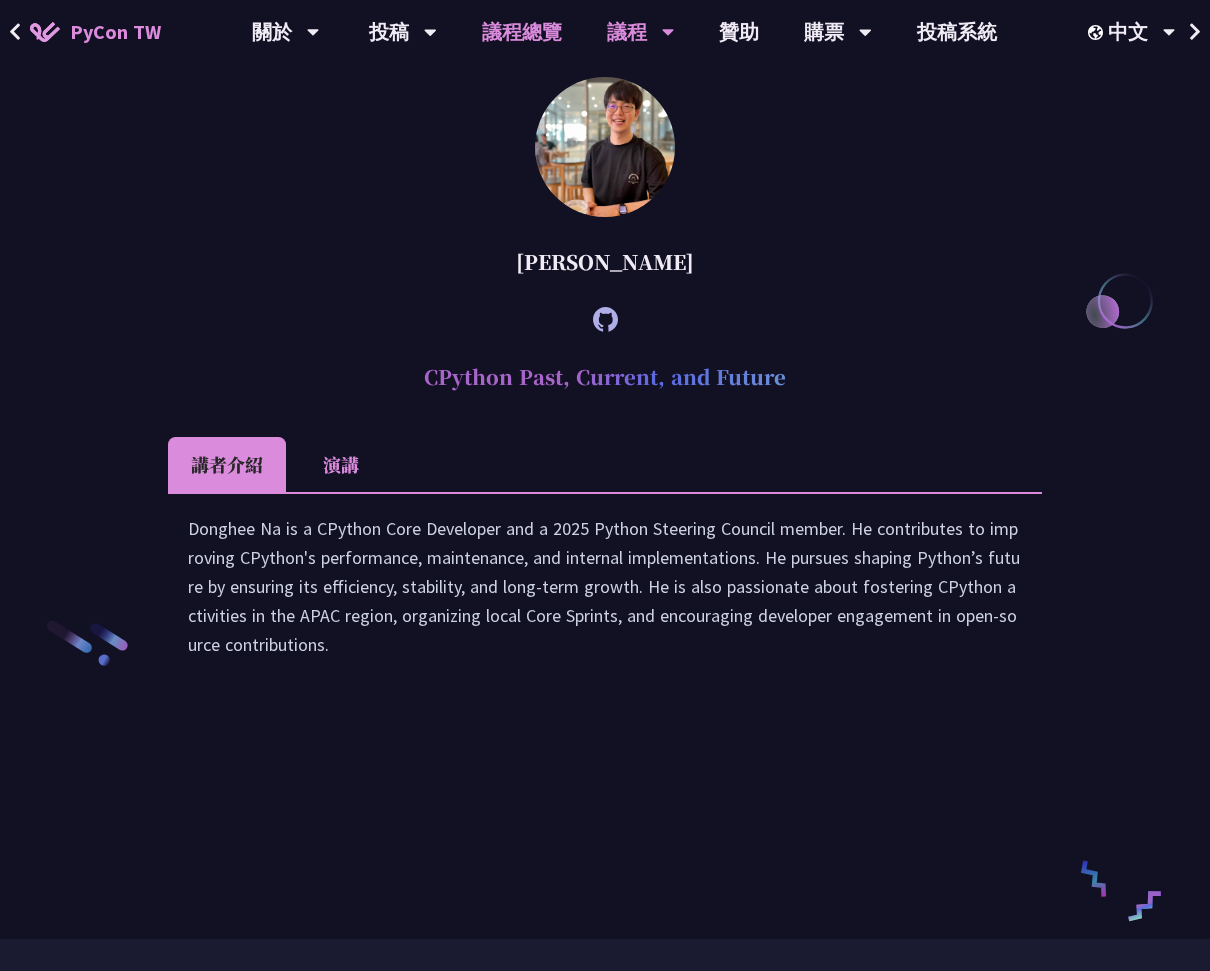 click on "議程總覽" at bounding box center [522, 32] 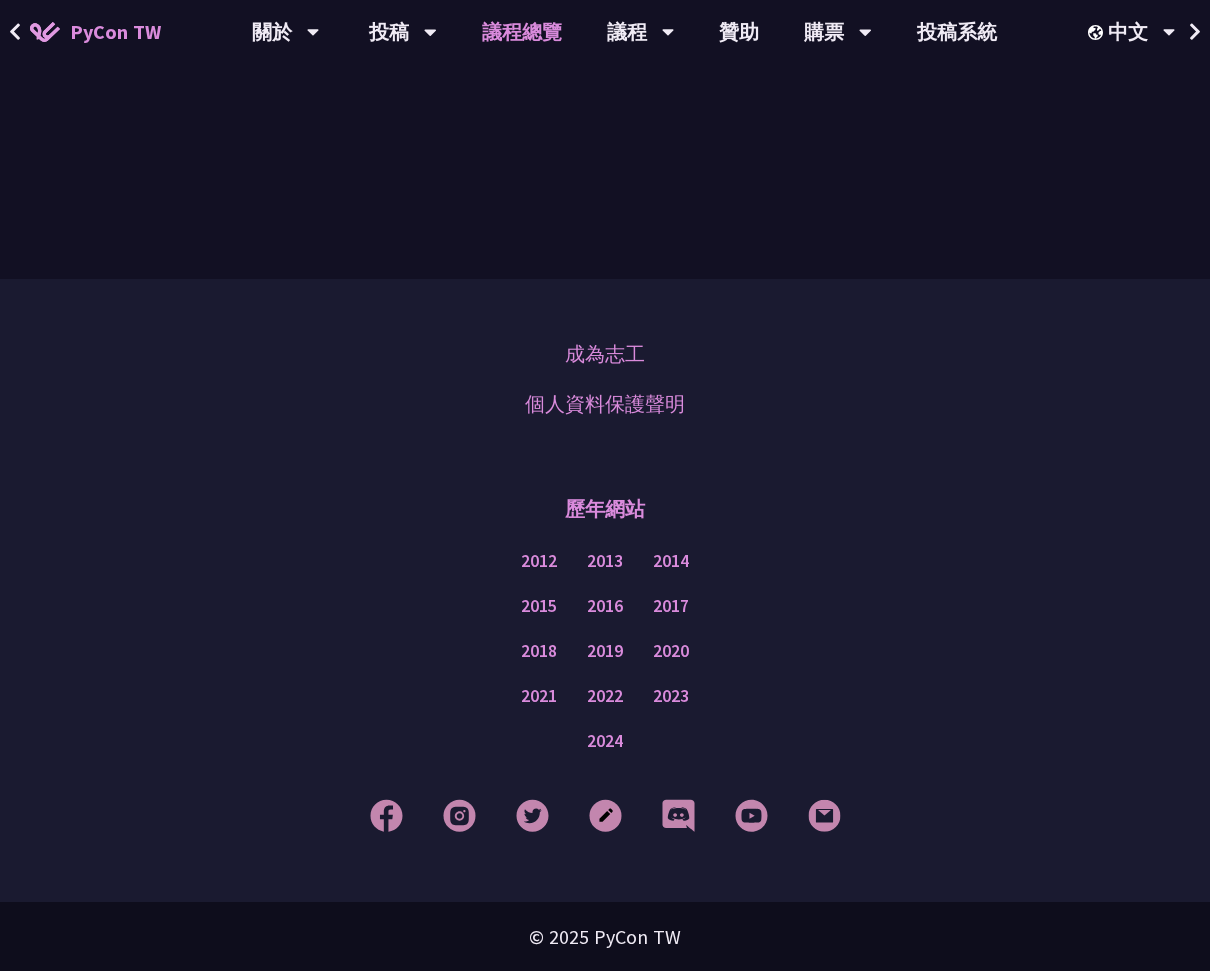 scroll, scrollTop: 2430, scrollLeft: 0, axis: vertical 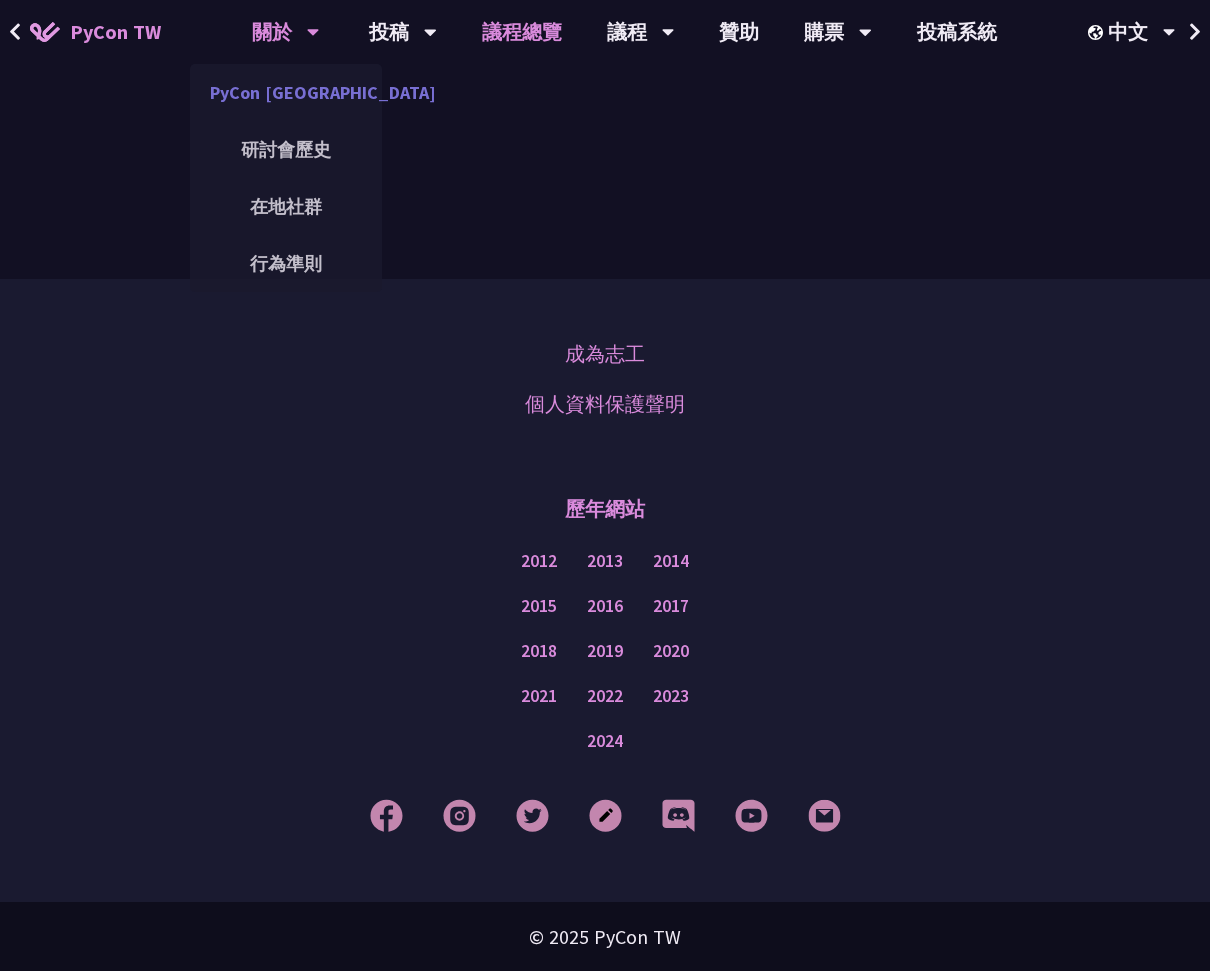 click on "PyCon [GEOGRAPHIC_DATA]" at bounding box center [286, 92] 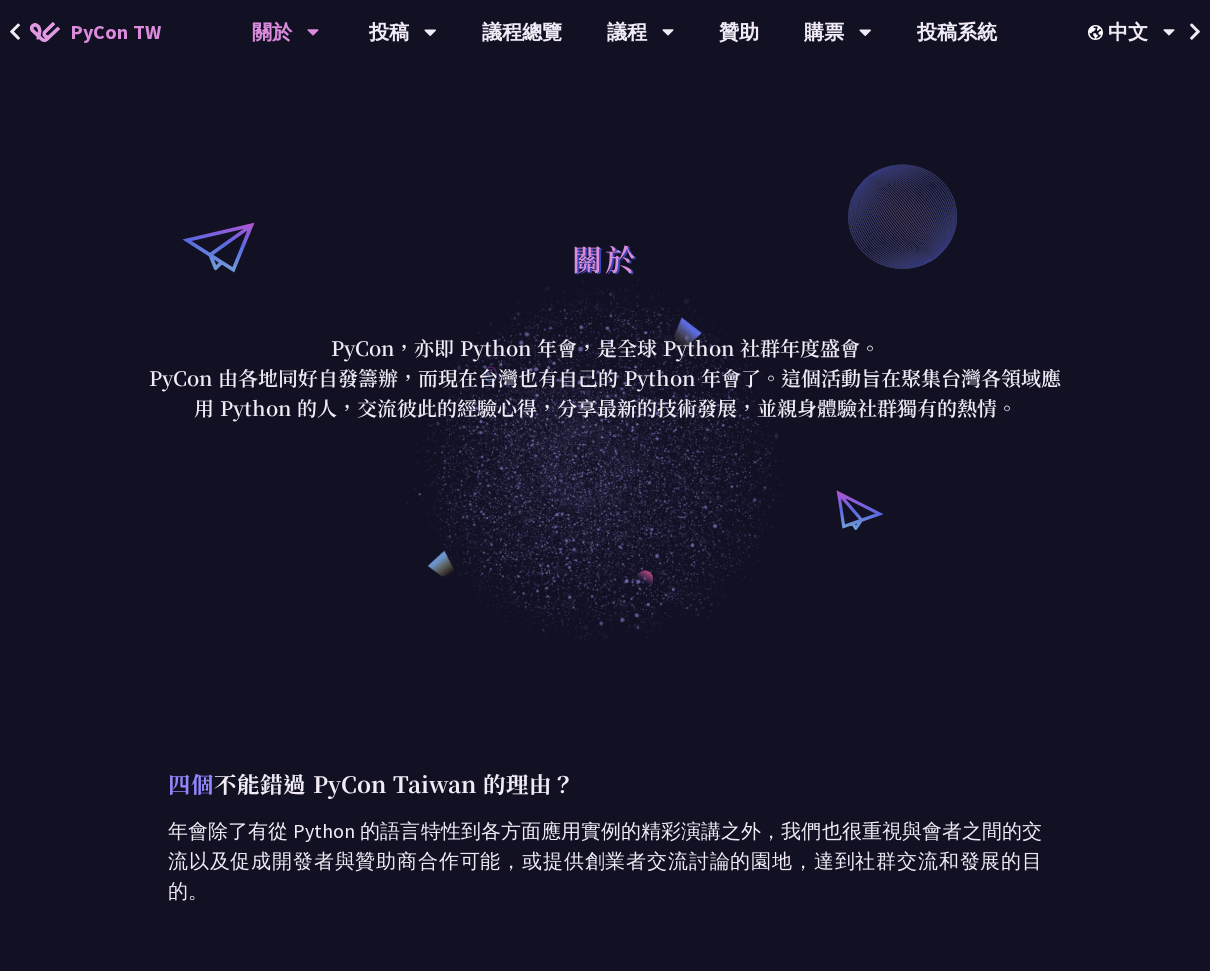 click on "關於" at bounding box center [605, 280] 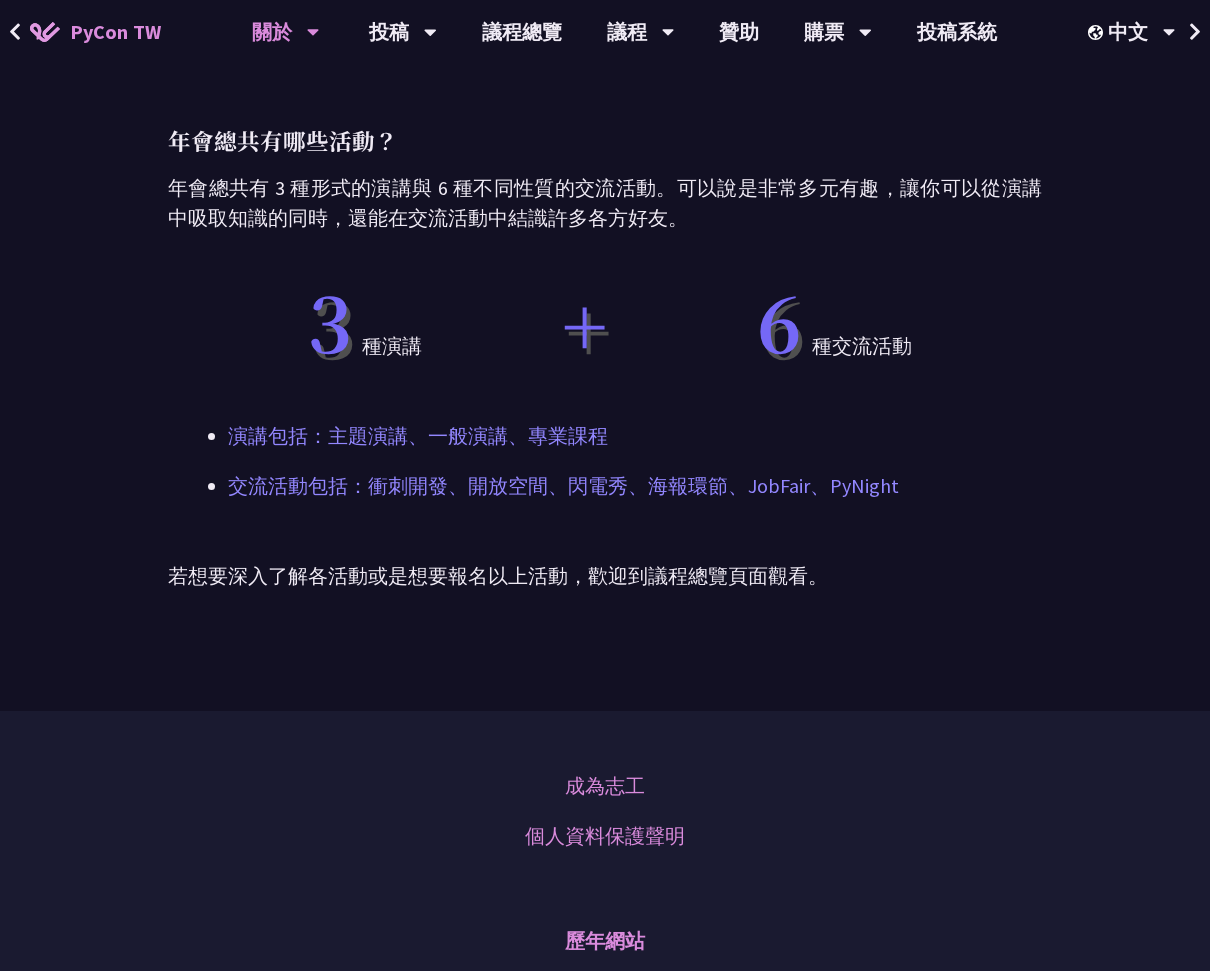 scroll, scrollTop: 666, scrollLeft: 0, axis: vertical 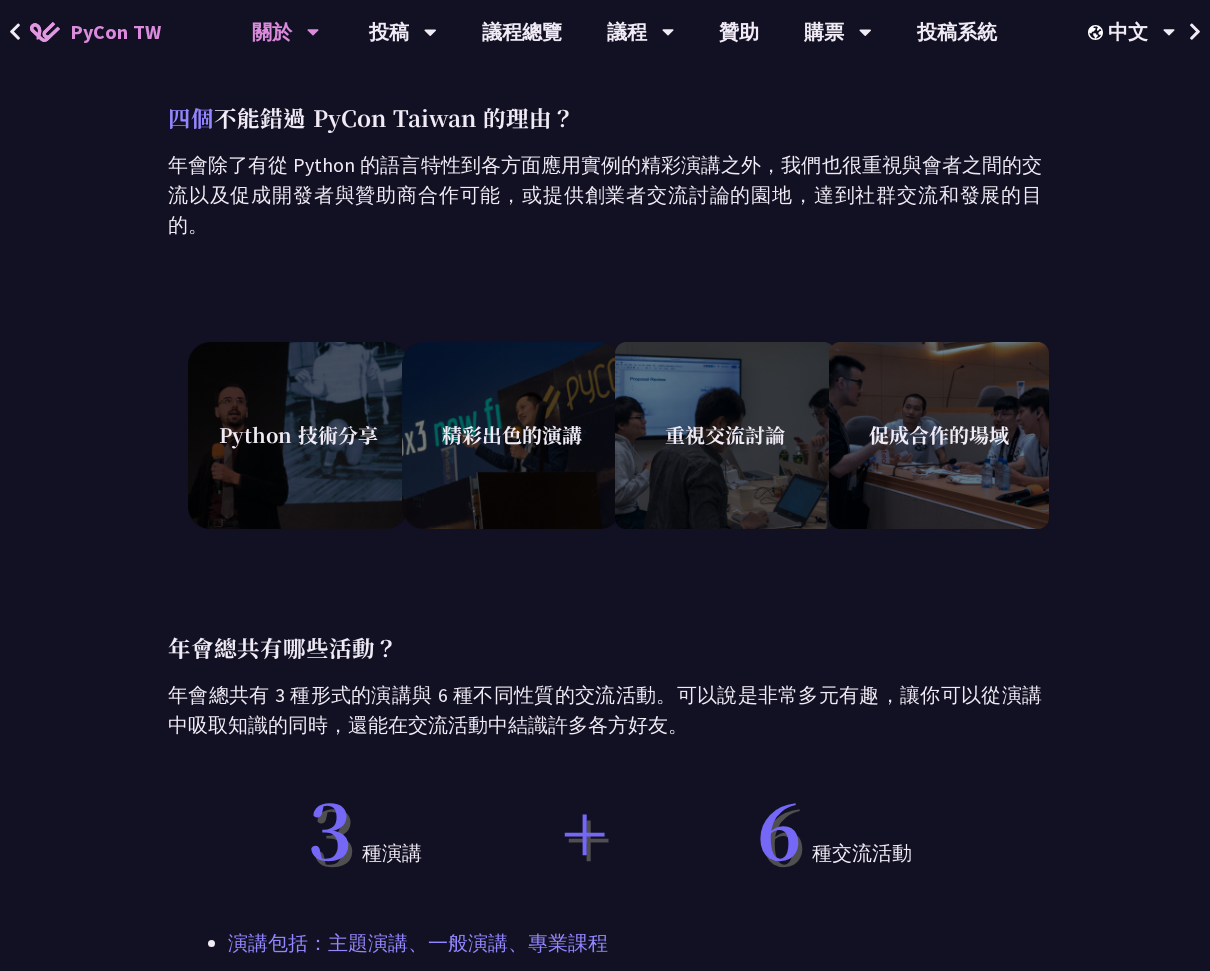 click on "Python 技術分享" at bounding box center [298, 435] 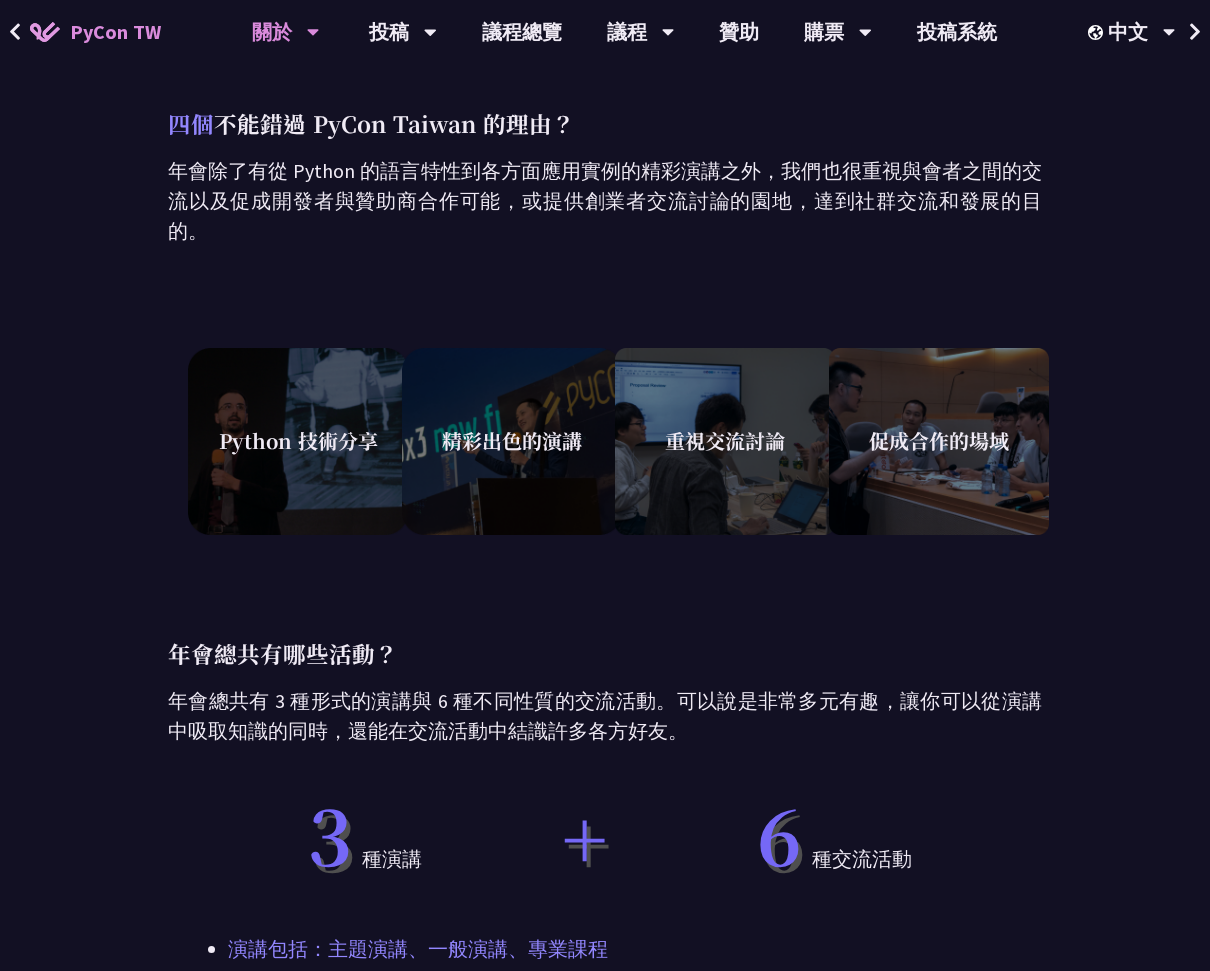 scroll, scrollTop: 603, scrollLeft: 0, axis: vertical 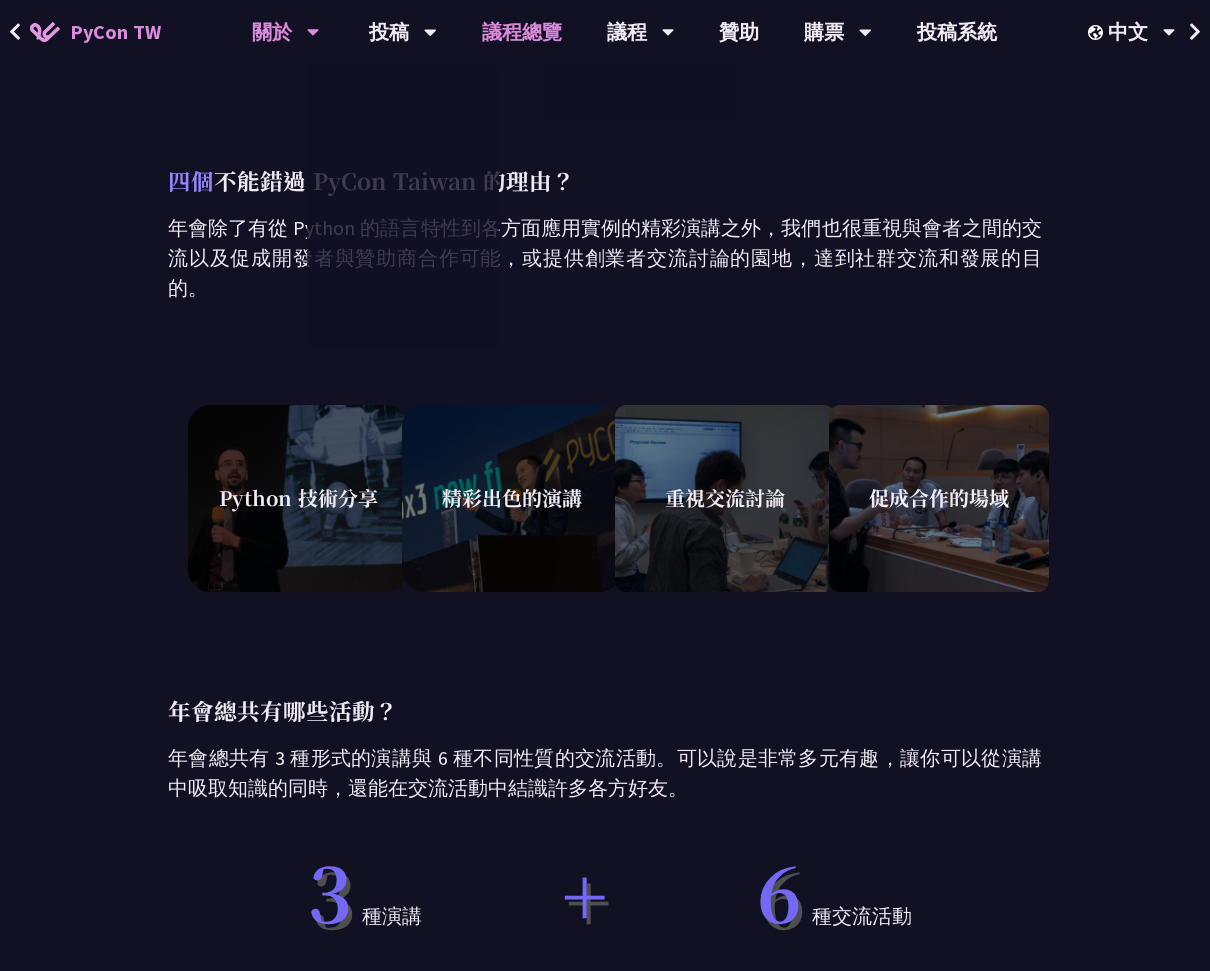 click on "議程總覽" at bounding box center (522, 32) 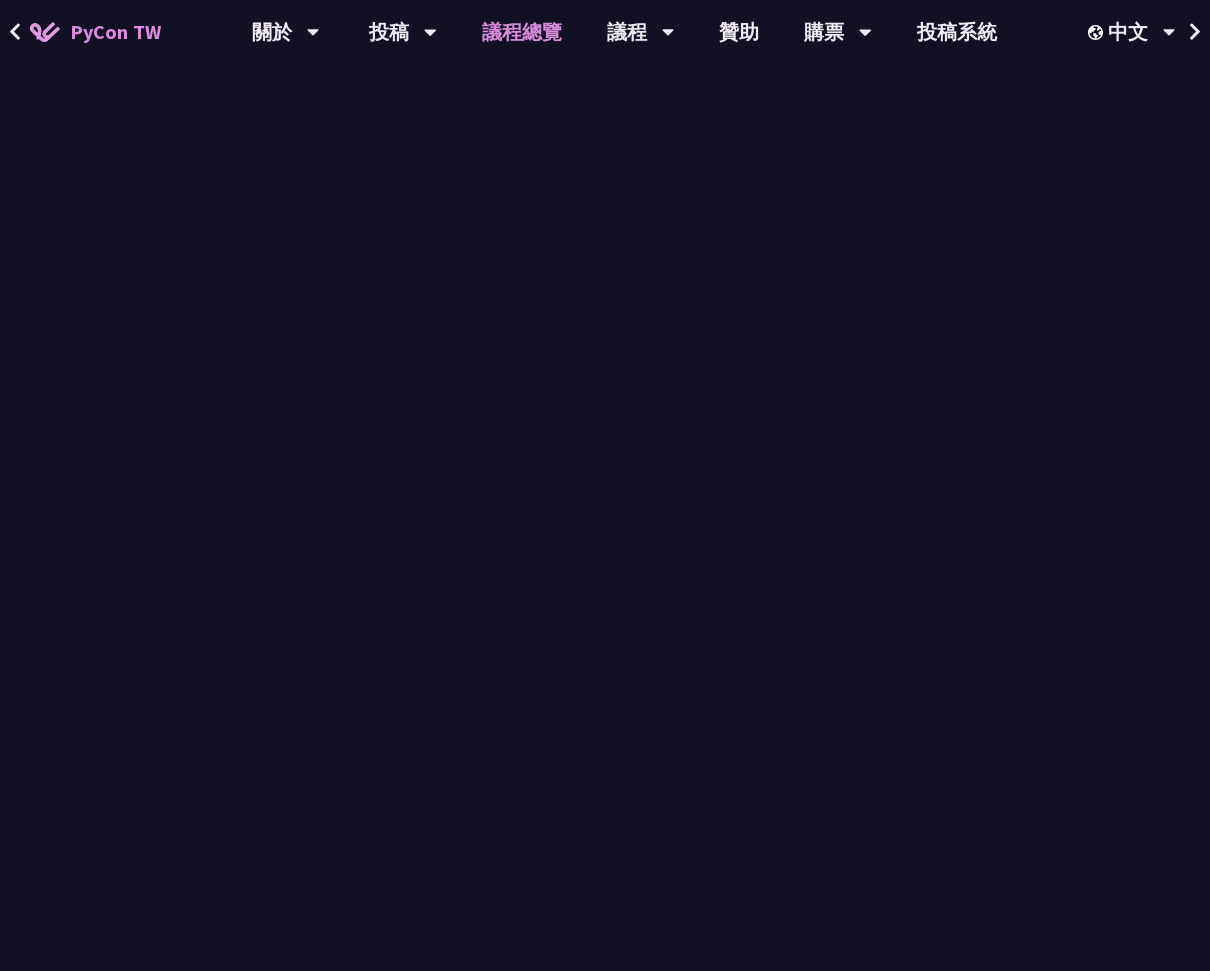 scroll, scrollTop: 0, scrollLeft: 0, axis: both 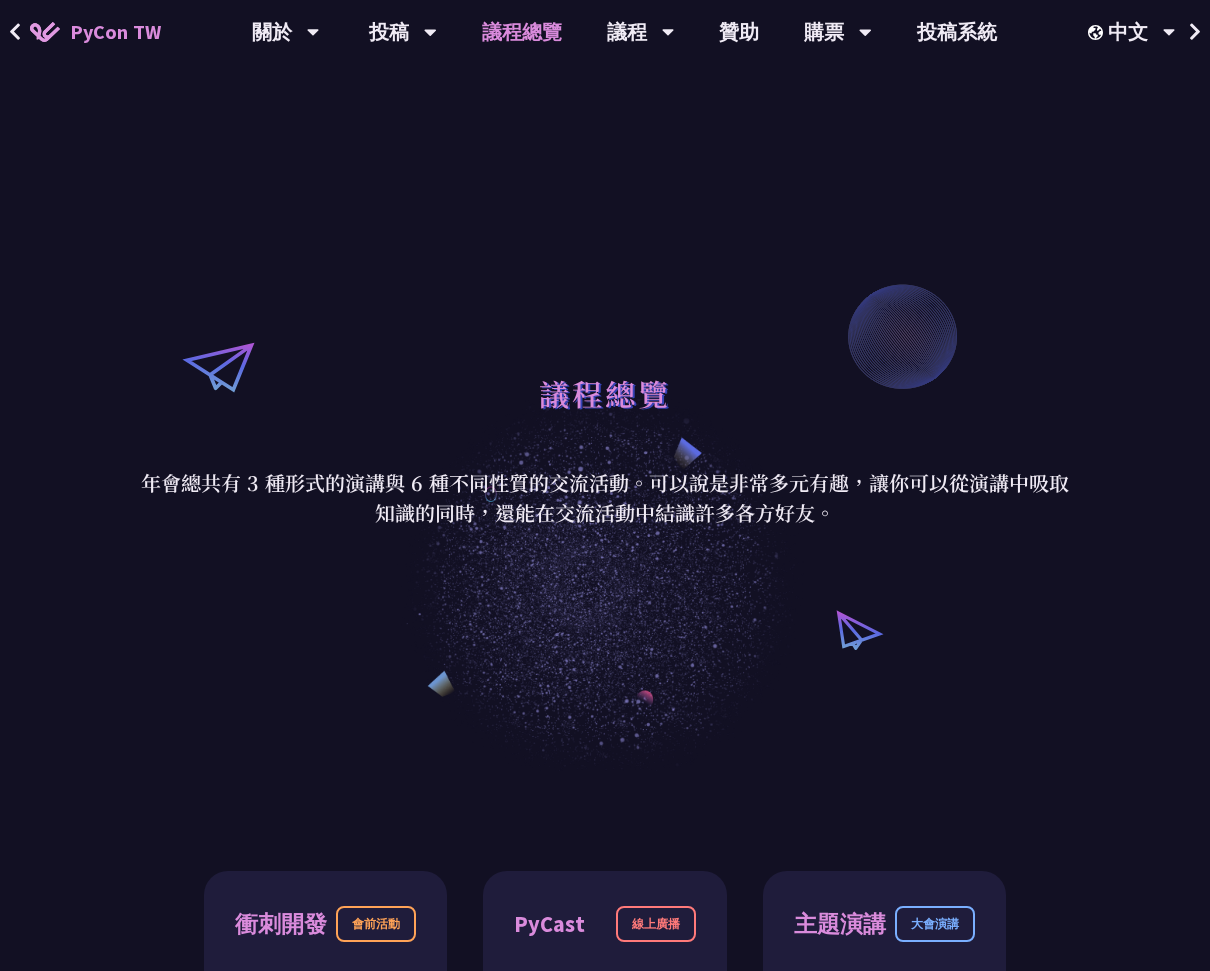 click on "年會總共有 3 種形式的演講與 6 種不同性質的交流活動。可以說是非常多元有趣，讓你可以從演講中吸取知識的同時，還能在交流活動中結識許多各方好友。" at bounding box center (605, 498) 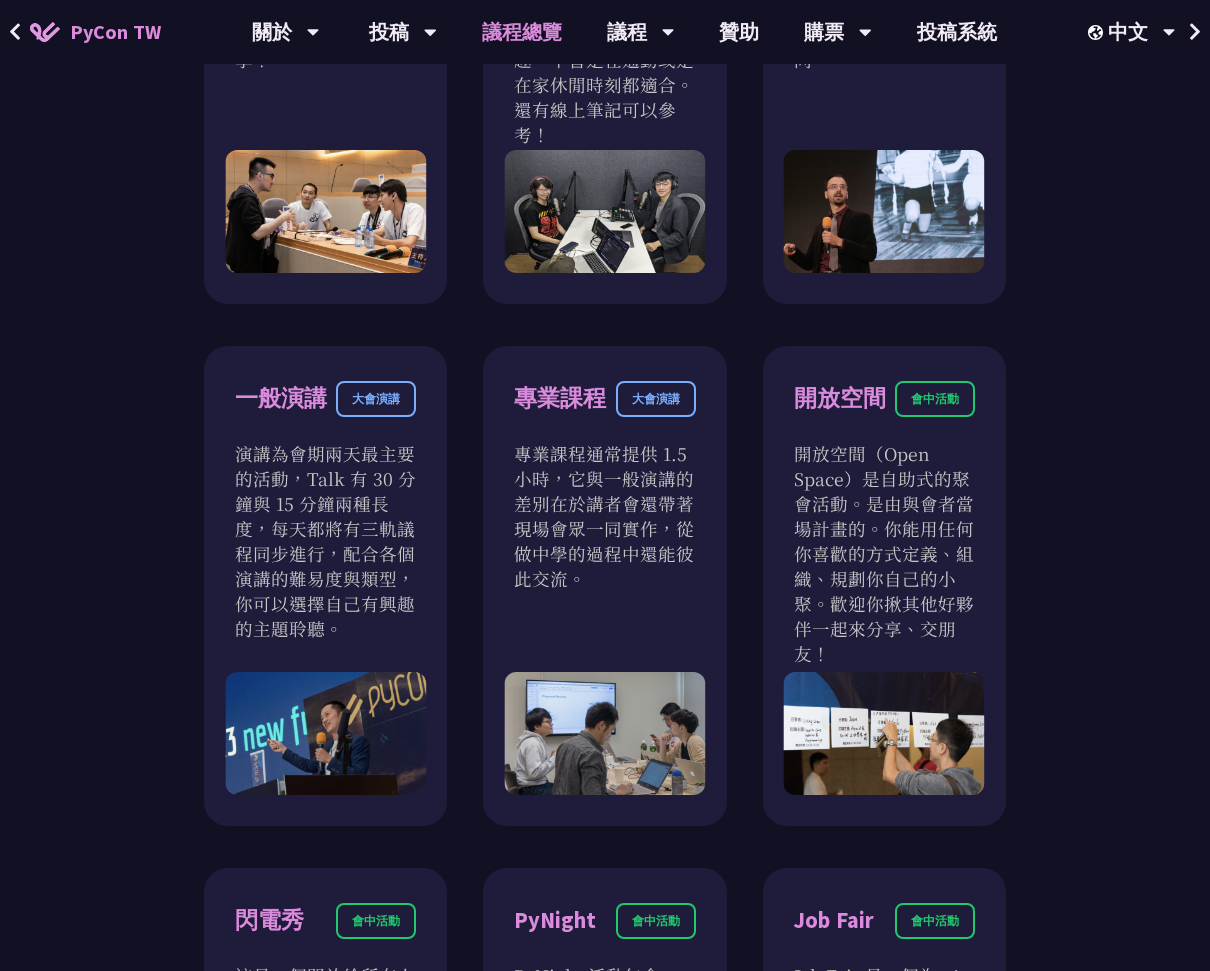 scroll, scrollTop: 1084, scrollLeft: 0, axis: vertical 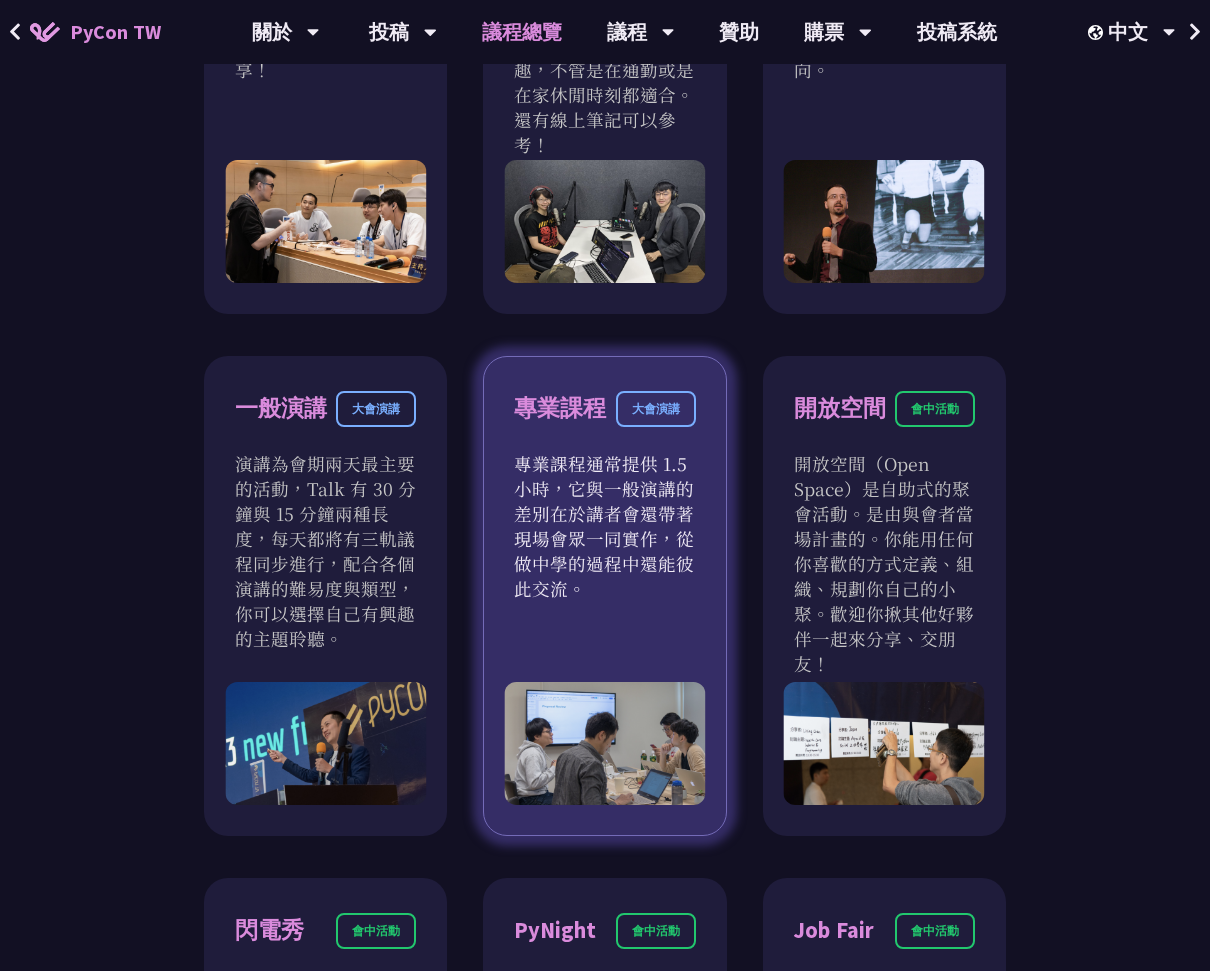 click on "專業課程   大會演講" at bounding box center [604, 421] 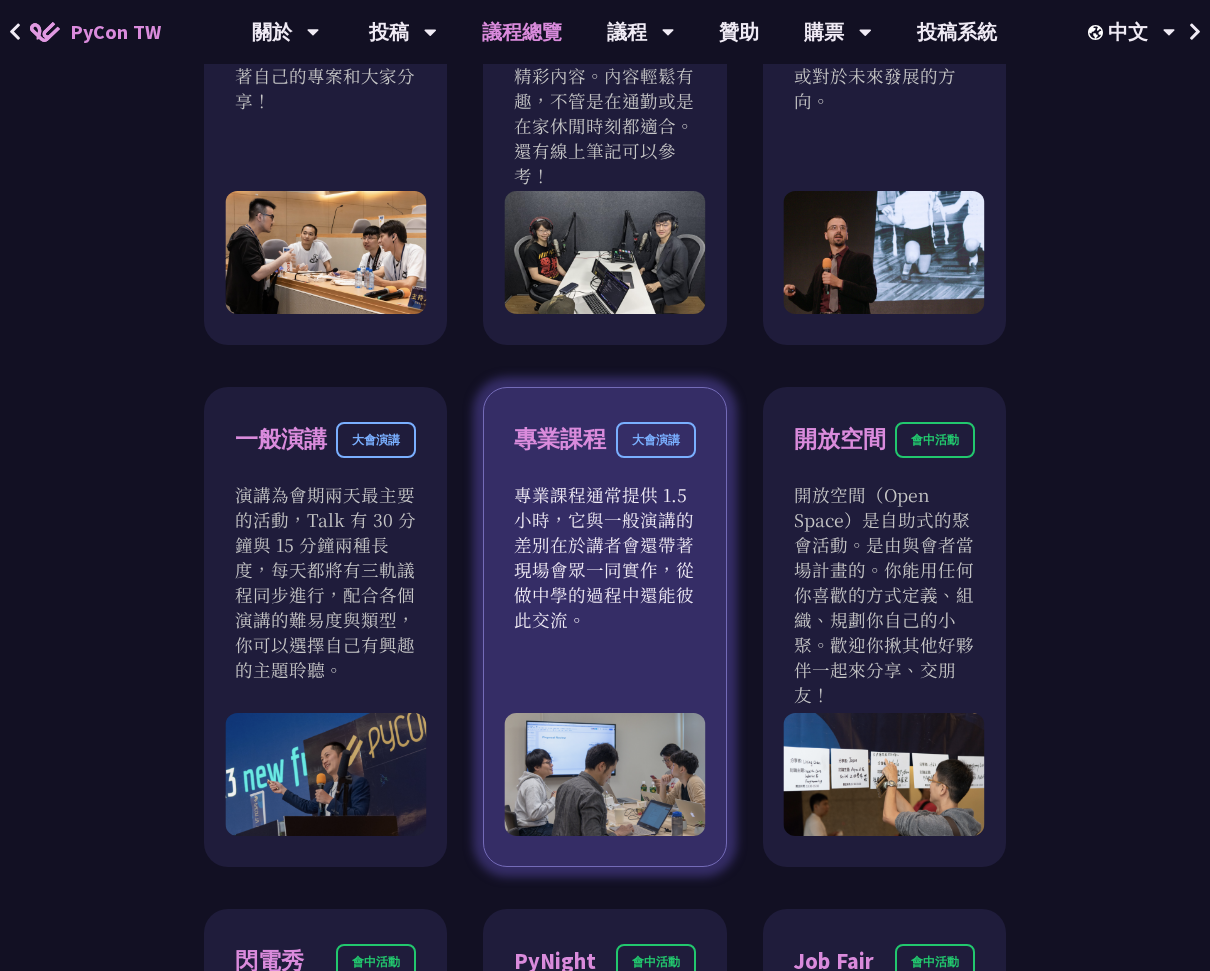 scroll, scrollTop: 1044, scrollLeft: 0, axis: vertical 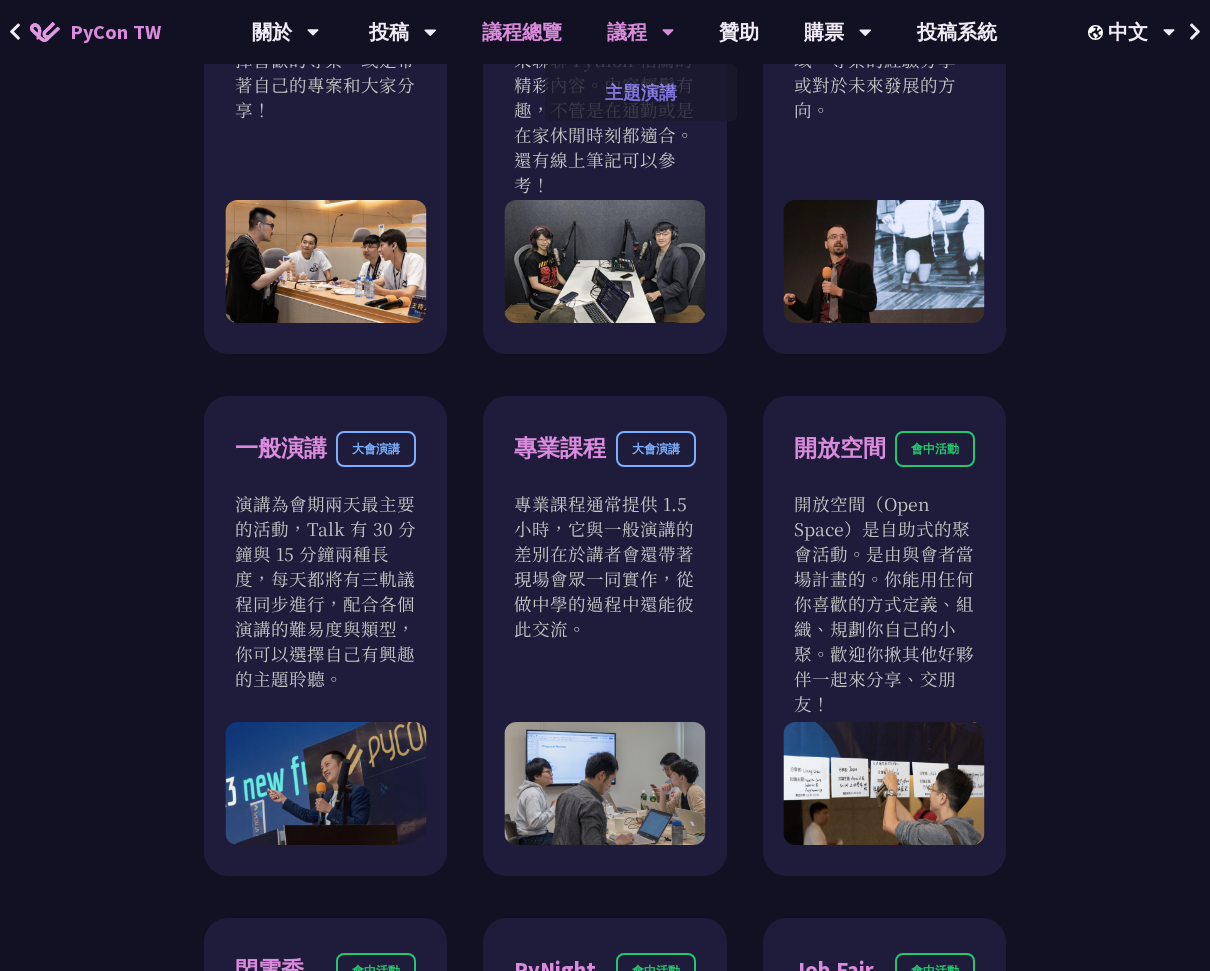 click on "主題演講" at bounding box center (641, 92) 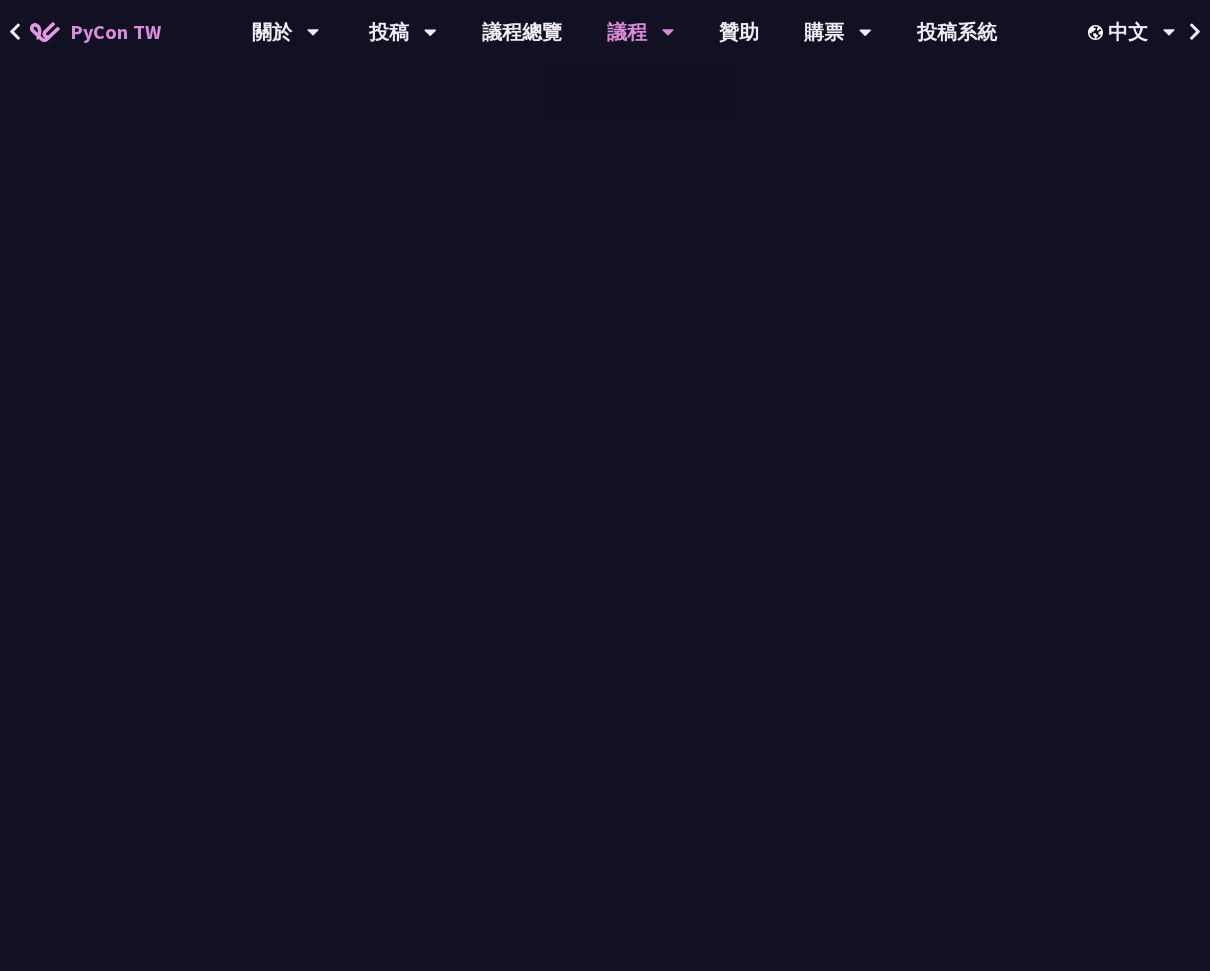 scroll, scrollTop: 0, scrollLeft: 0, axis: both 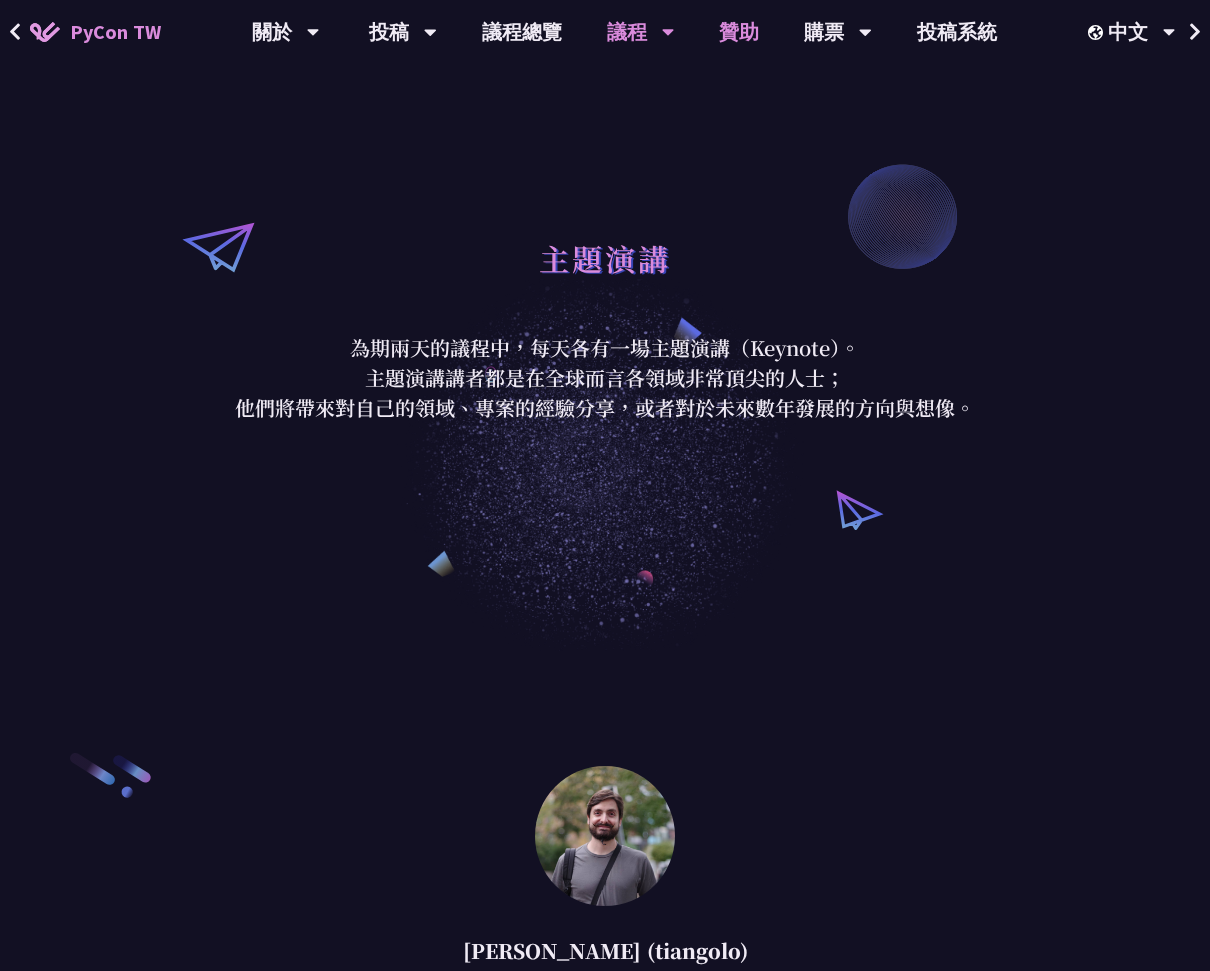 click on "贊助" at bounding box center [739, 32] 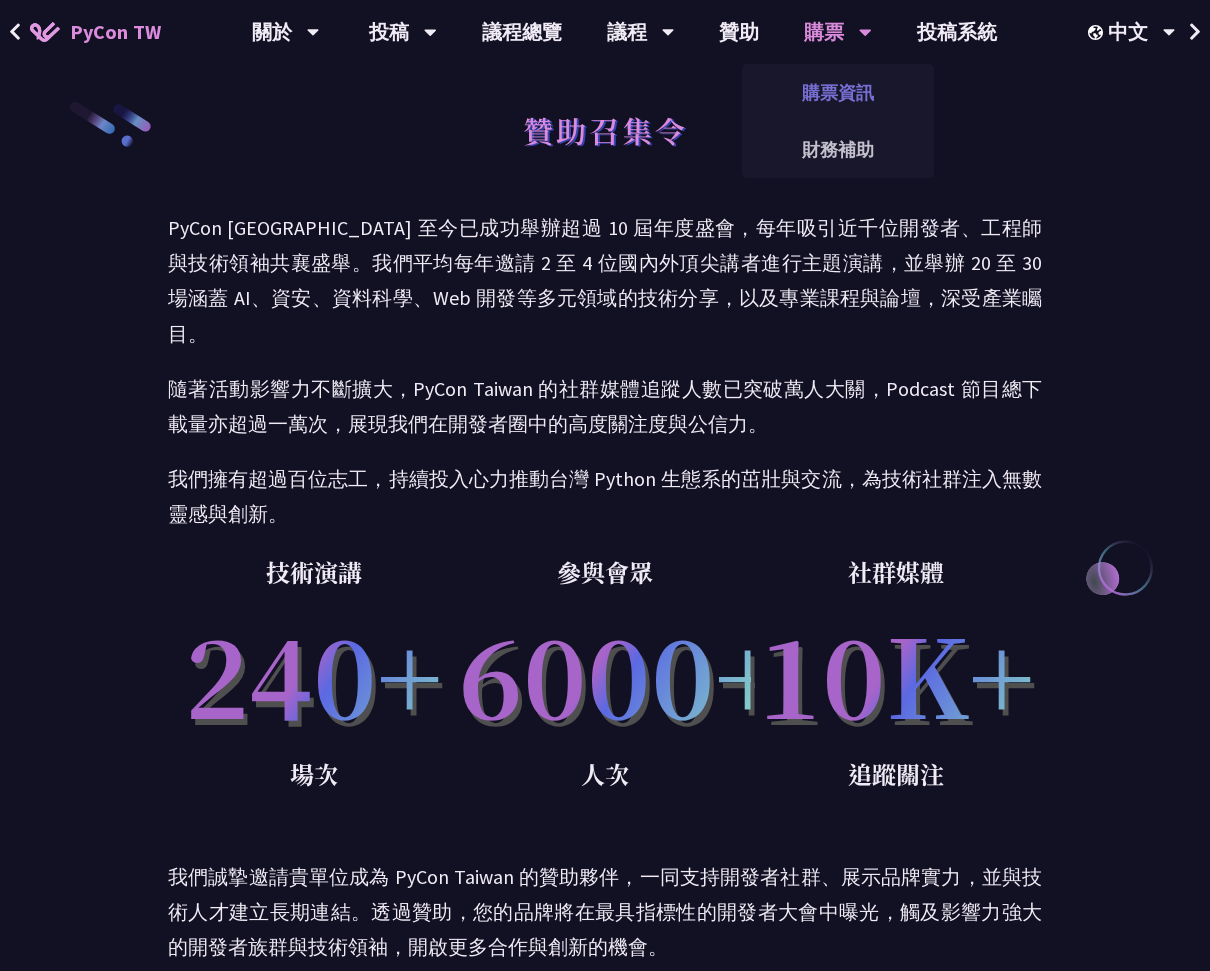 click on "購票資訊" at bounding box center [838, 92] 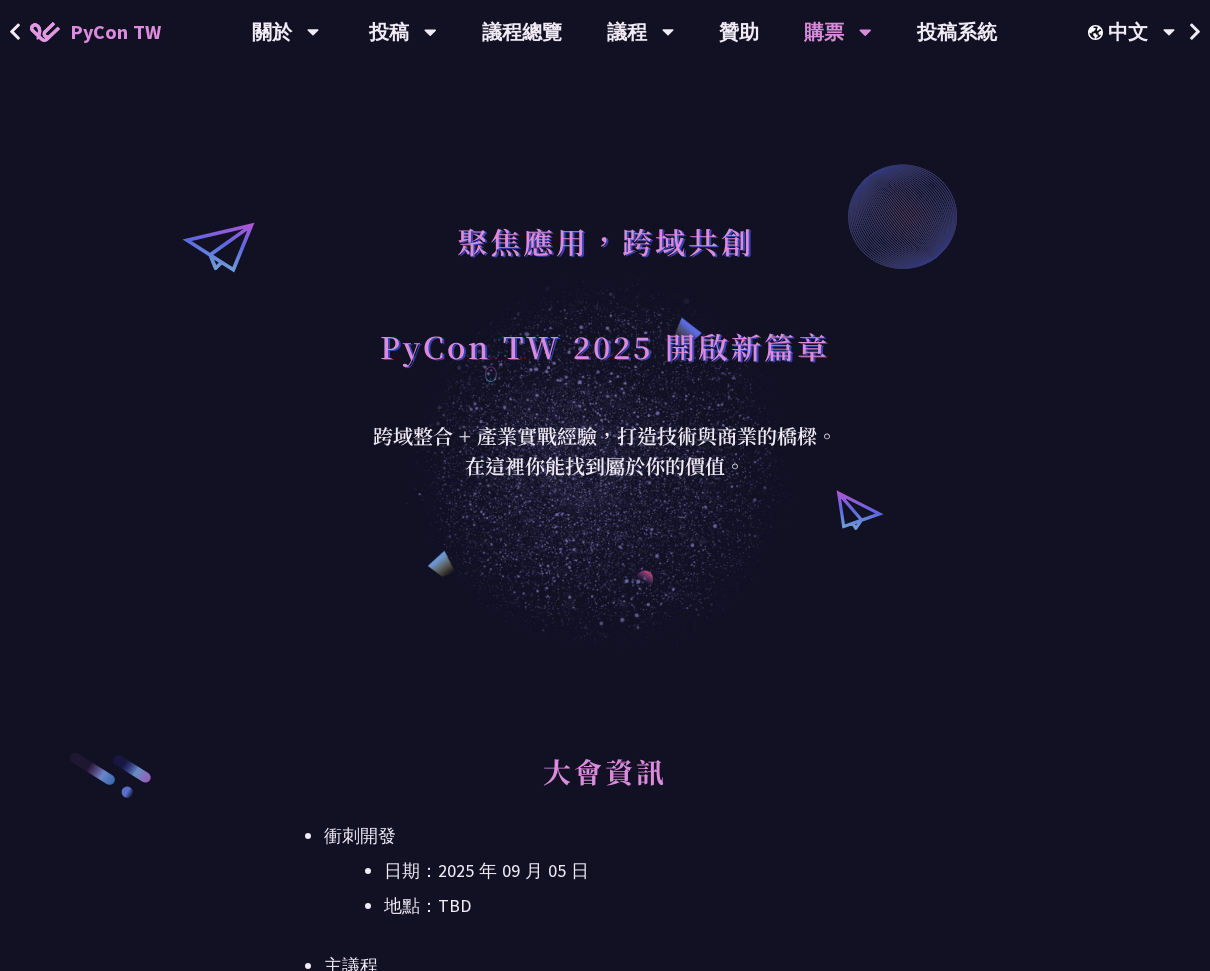click on "聚焦應用，跨域共創   PyCon TW 2025 開啟新篇章   跨域整合 + 產業實戰經驗，打造技術與商業的橋樑。 在這裡你能找到屬於你的價值。" at bounding box center [605, 325] 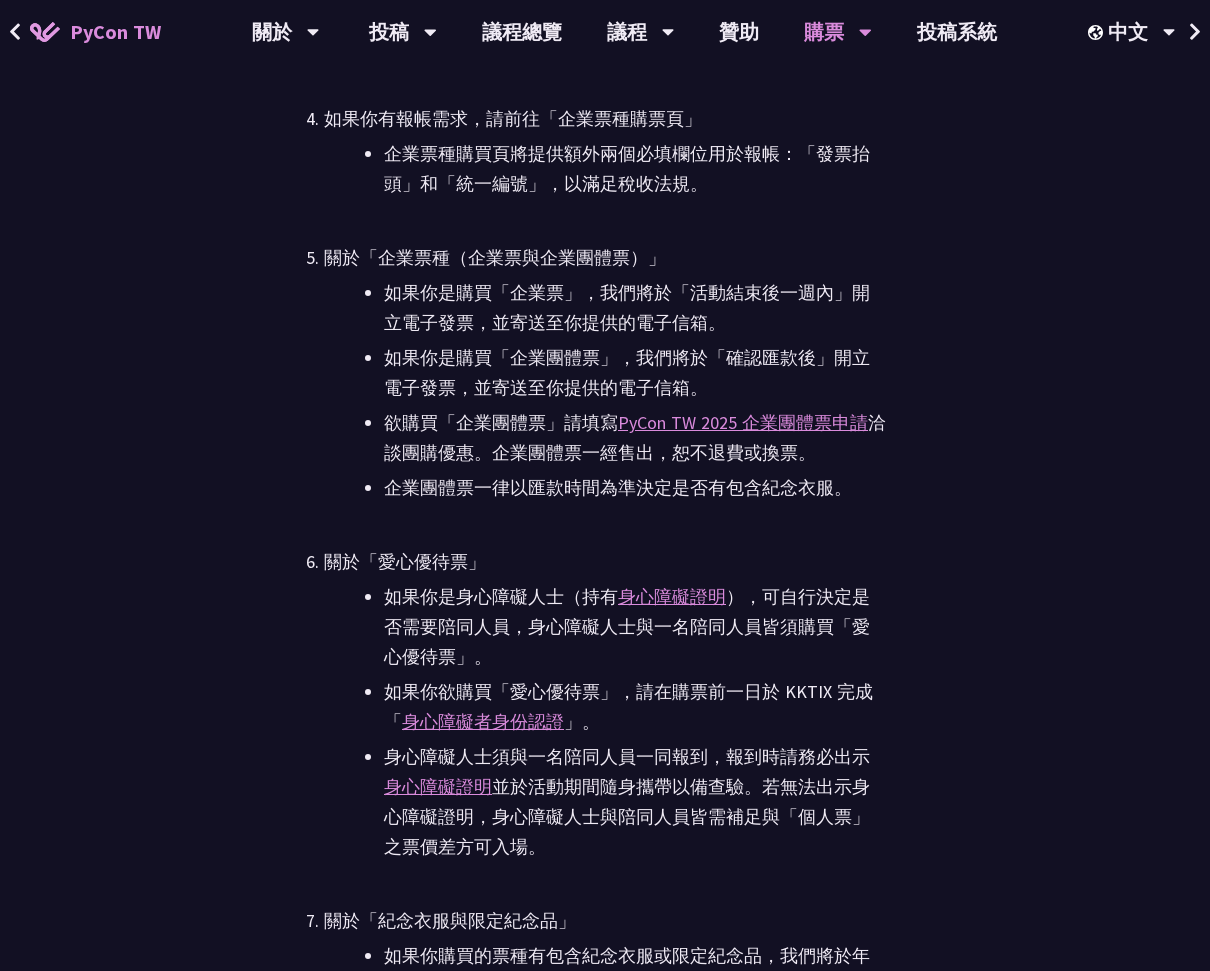 scroll, scrollTop: 5489, scrollLeft: 0, axis: vertical 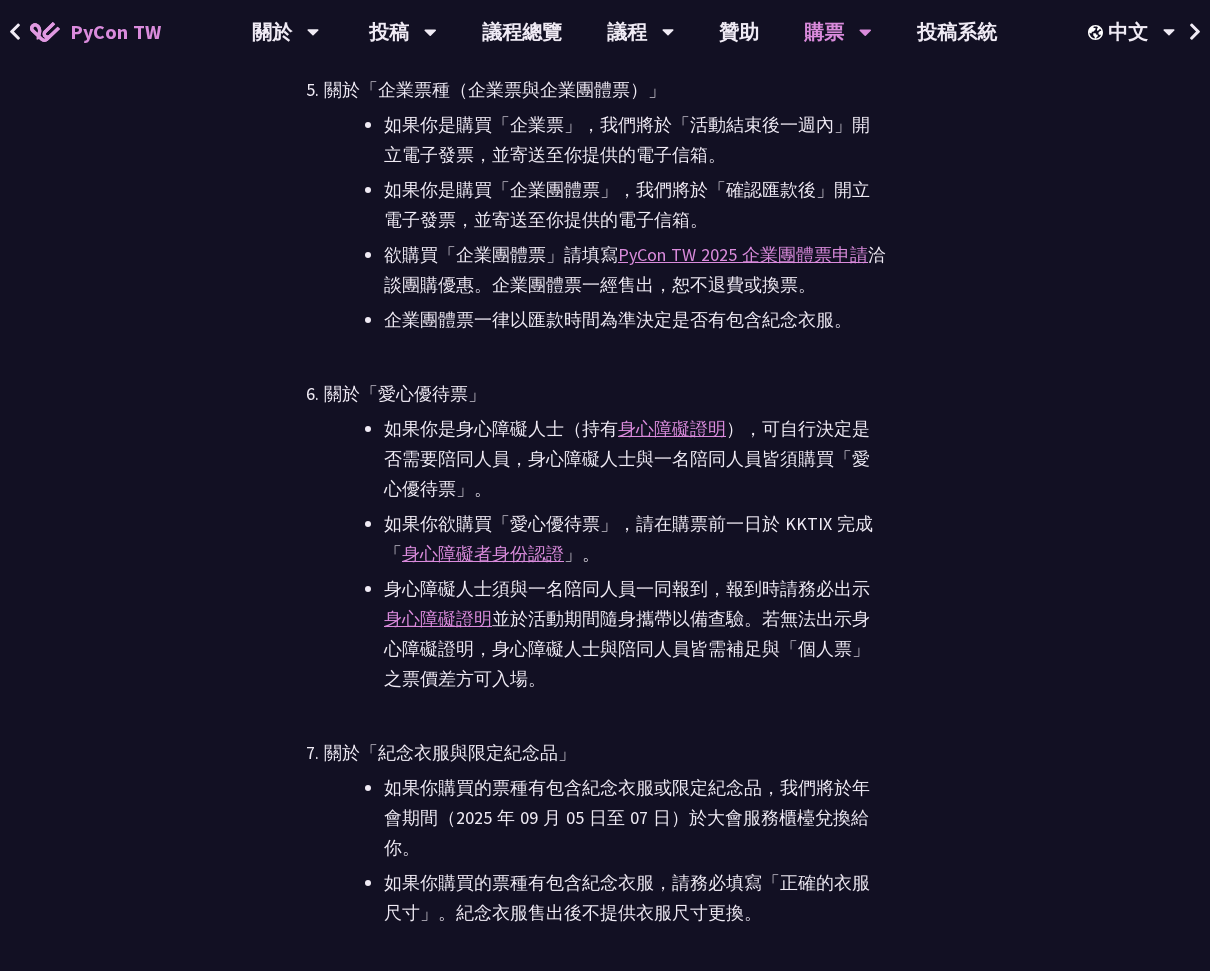 click on "如果你是身心障礙人士（持有 身心障礙證明 ），可自行決定是否需要陪同人員，身心障礙人士與一名陪同人員皆須購買「愛心優待票」。" at bounding box center (635, 459) 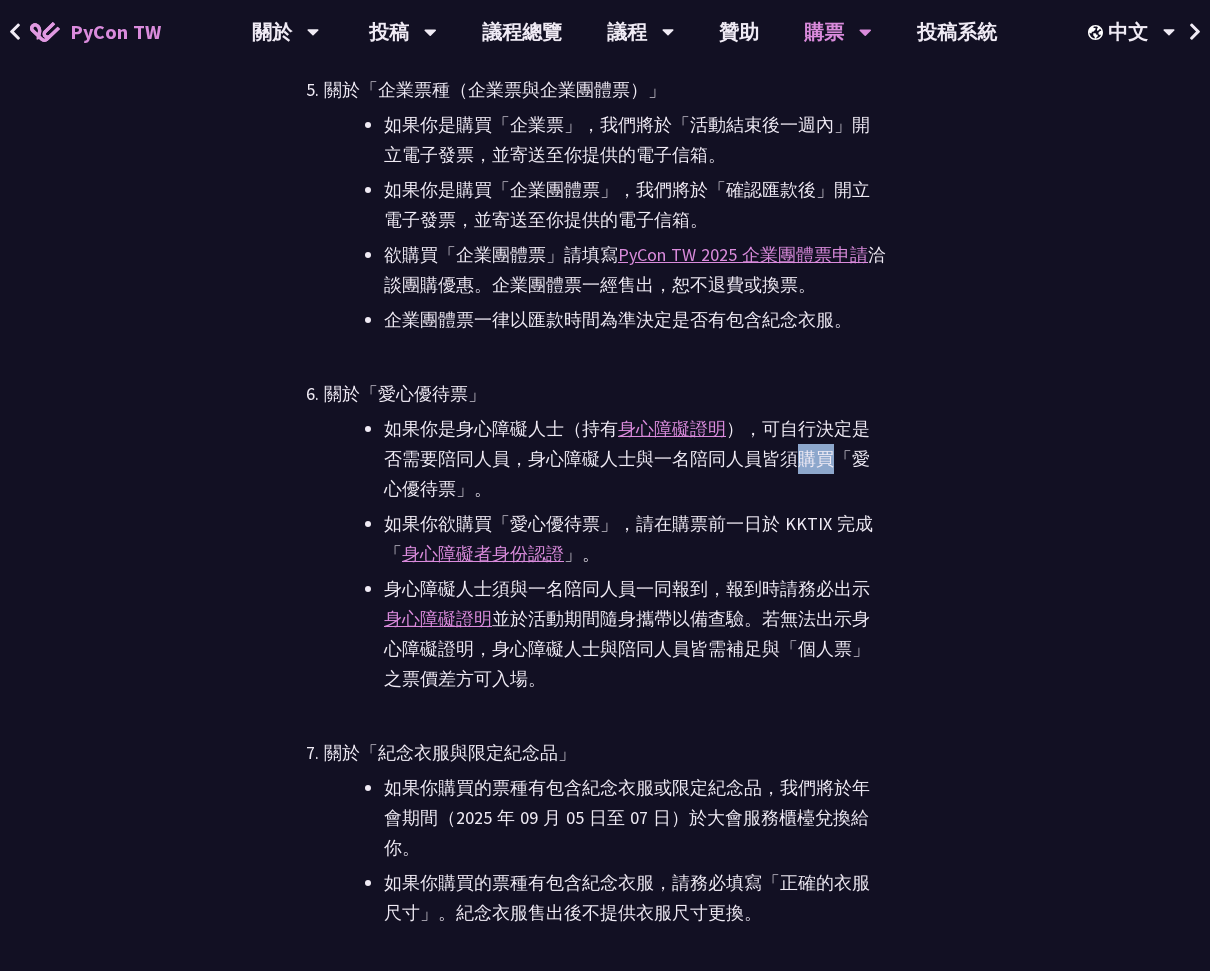 click on "如果你是身心障礙人士（持有 身心障礙證明 ），可自行決定是否需要陪同人員，身心障礙人士與一名陪同人員皆須購買「愛心優待票」。" at bounding box center (635, 459) 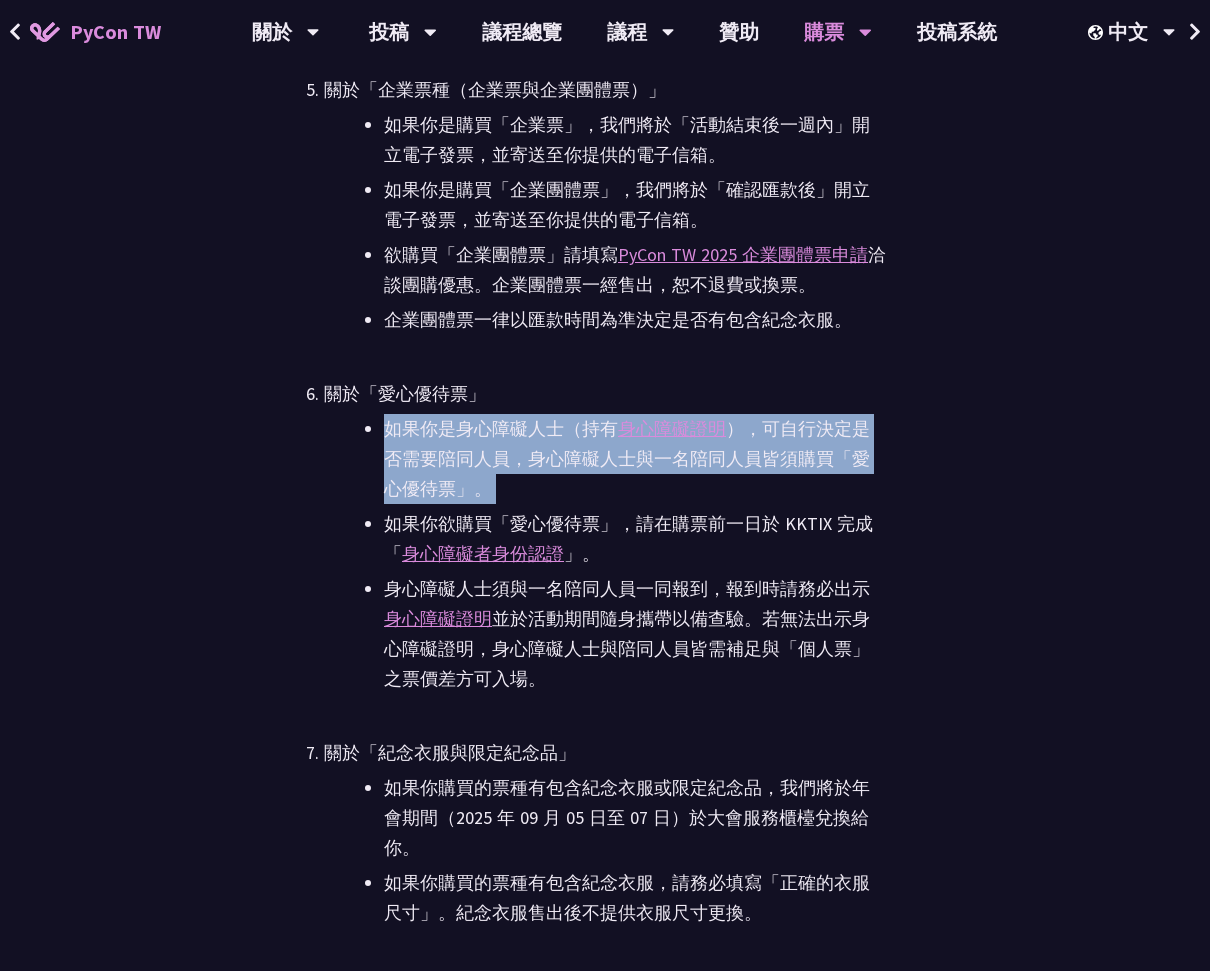 click on "如果你是身心障礙人士（持有 身心障礙證明 ），可自行決定是否需要陪同人員，身心障礙人士與一名陪同人員皆須購買「愛心優待票」。" at bounding box center (635, 459) 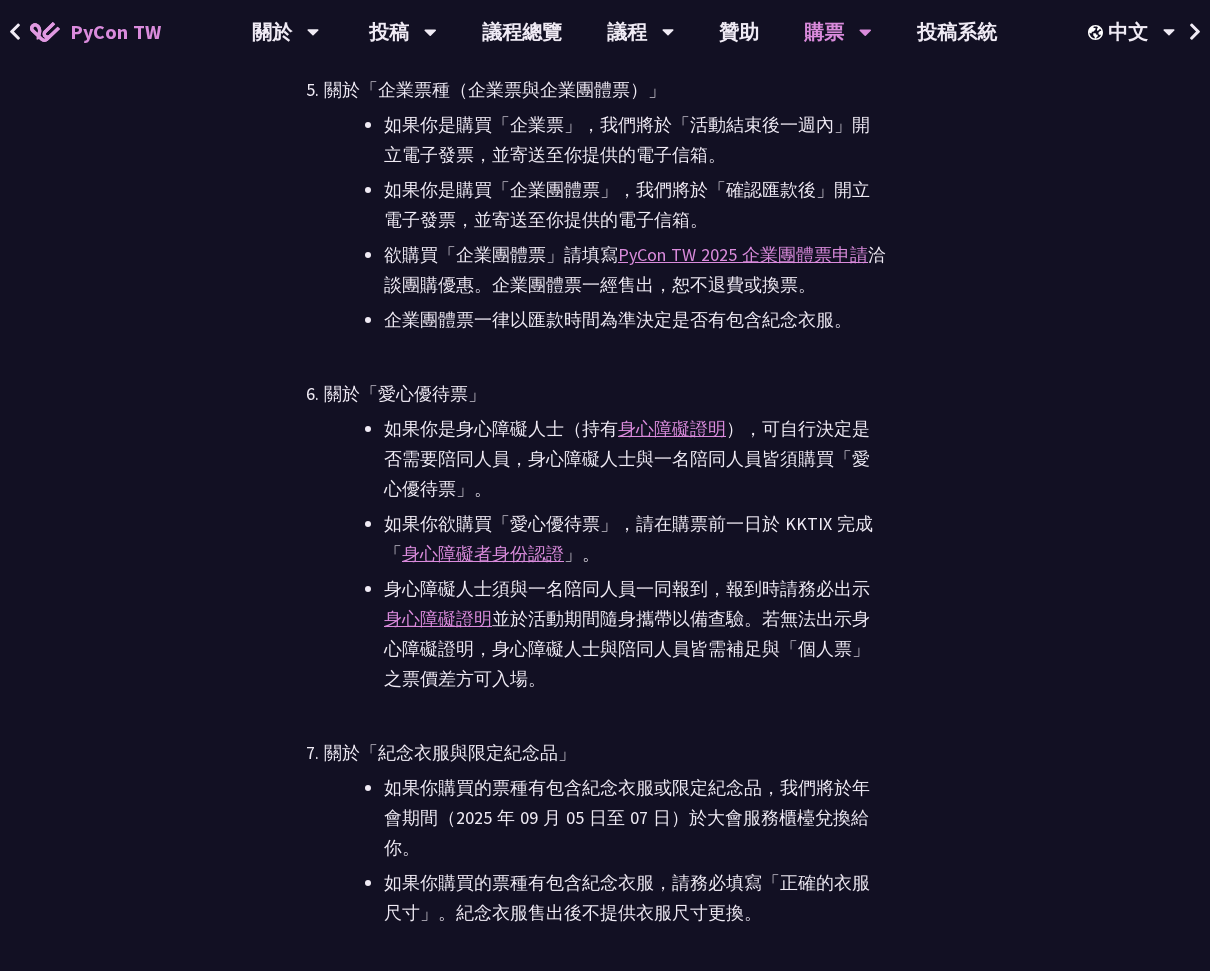 click on "如果你是身心障礙人士（持有 身心障礙證明 ），可自行決定是否需要陪同人員，身心障礙人士與一名陪同人員皆須購買「愛心優待票」。" at bounding box center (635, 459) 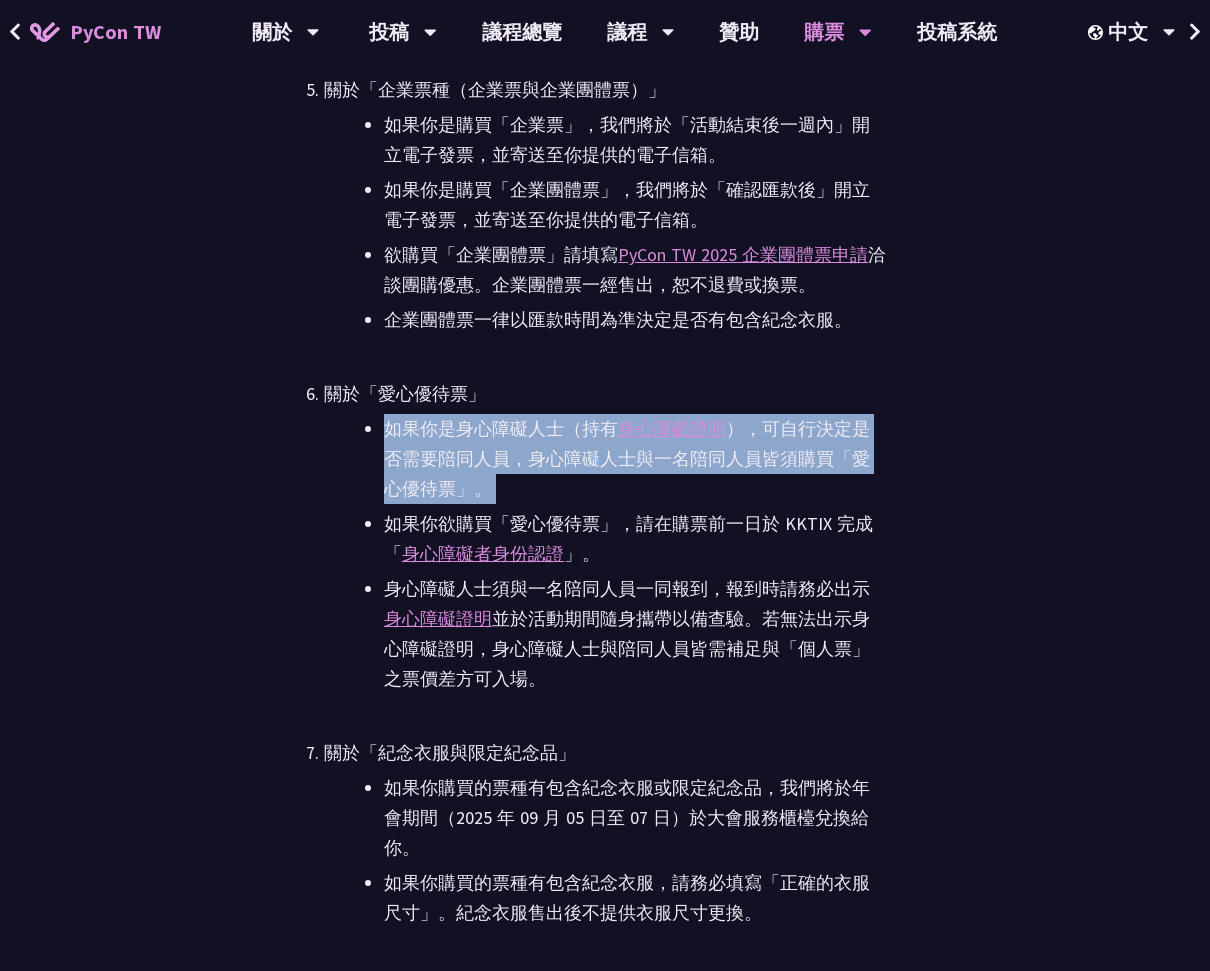 click on "如果你是身心障礙人士（持有 身心障礙證明 ），可自行決定是否需要陪同人員，身心障礙人士與一名陪同人員皆須購買「愛心優待票」。" at bounding box center (635, 459) 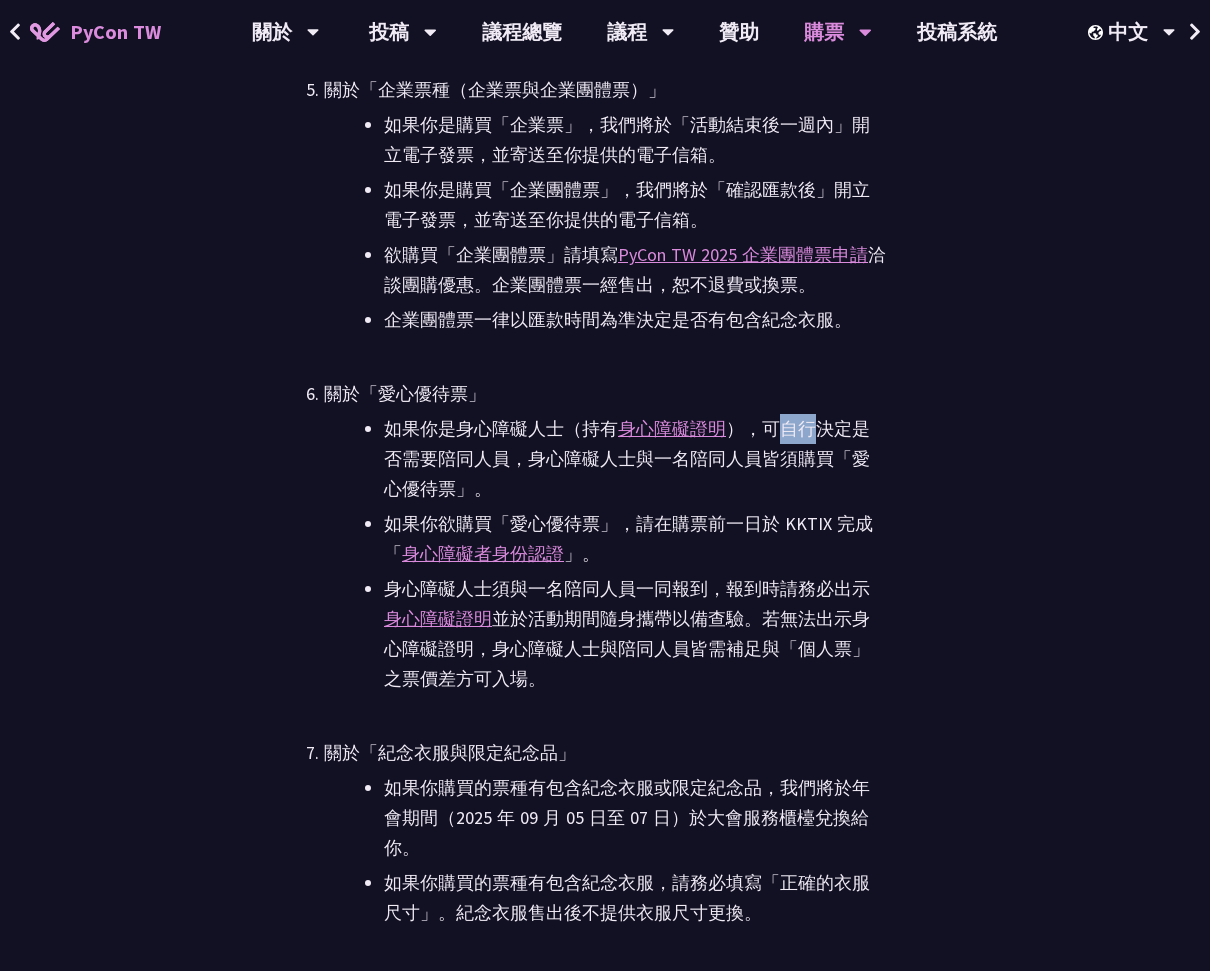 click on "如果你是身心障礙人士（持有 身心障礙證明 ），可自行決定是否需要陪同人員，身心障礙人士與一名陪同人員皆須購買「愛心優待票」。" at bounding box center (635, 459) 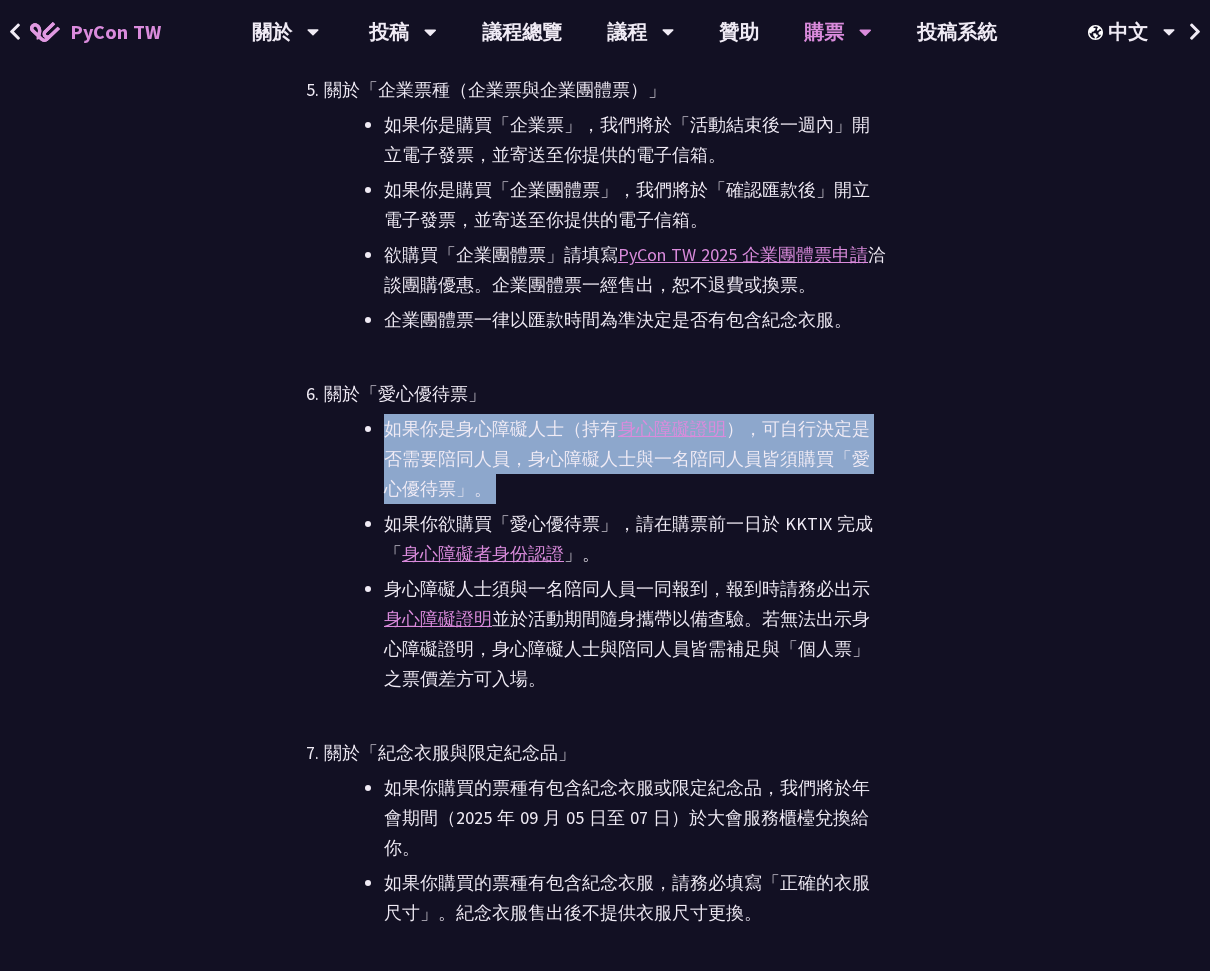 click on "如果你是身心障礙人士（持有 身心障礙證明 ），可自行決定是否需要陪同人員，身心障礙人士與一名陪同人員皆須購買「愛心優待票」。" at bounding box center [635, 459] 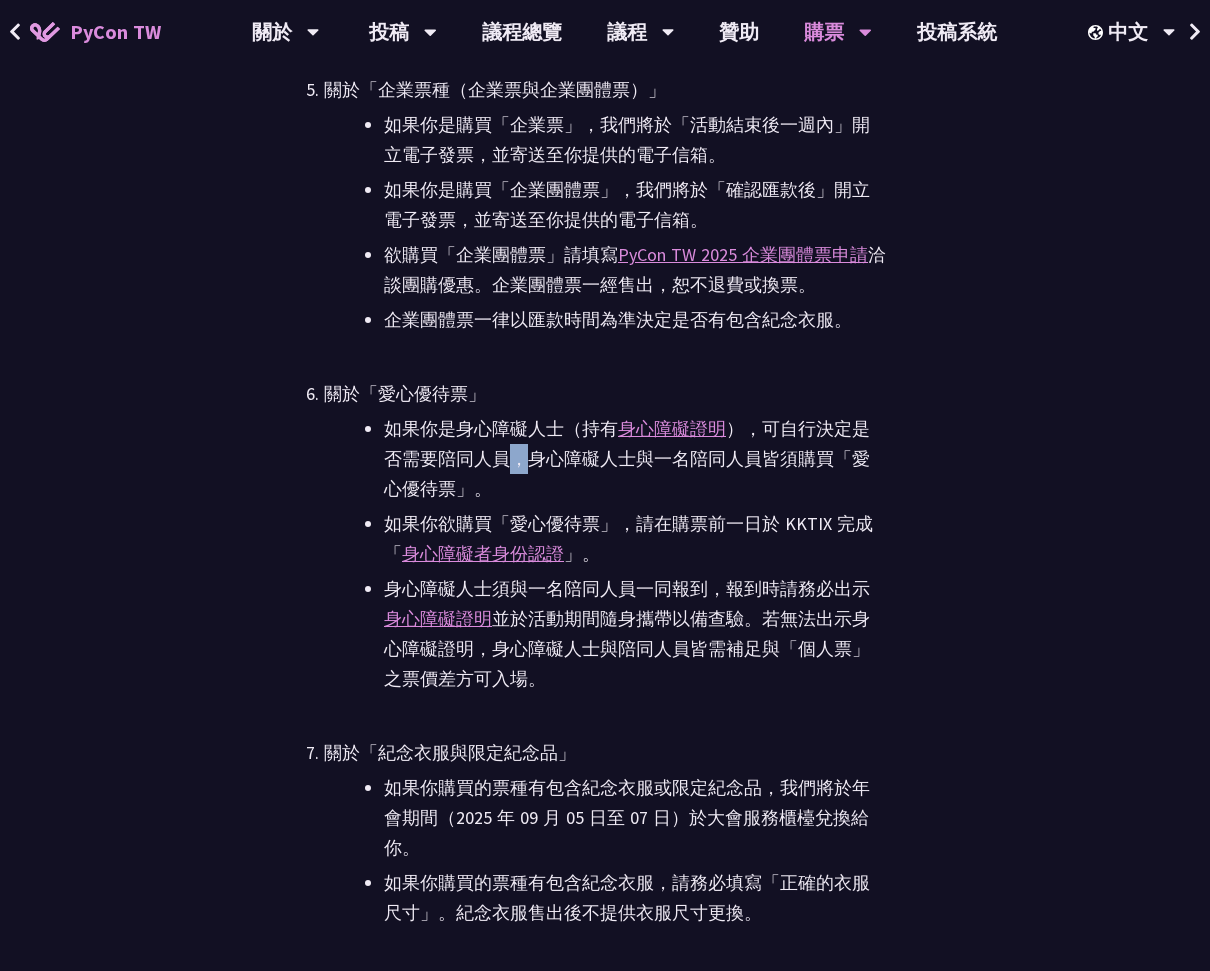 click on "如果你是身心障礙人士（持有 身心障礙證明 ），可自行決定是否需要陪同人員，身心障礙人士與一名陪同人員皆須購買「愛心優待票」。" at bounding box center (635, 459) 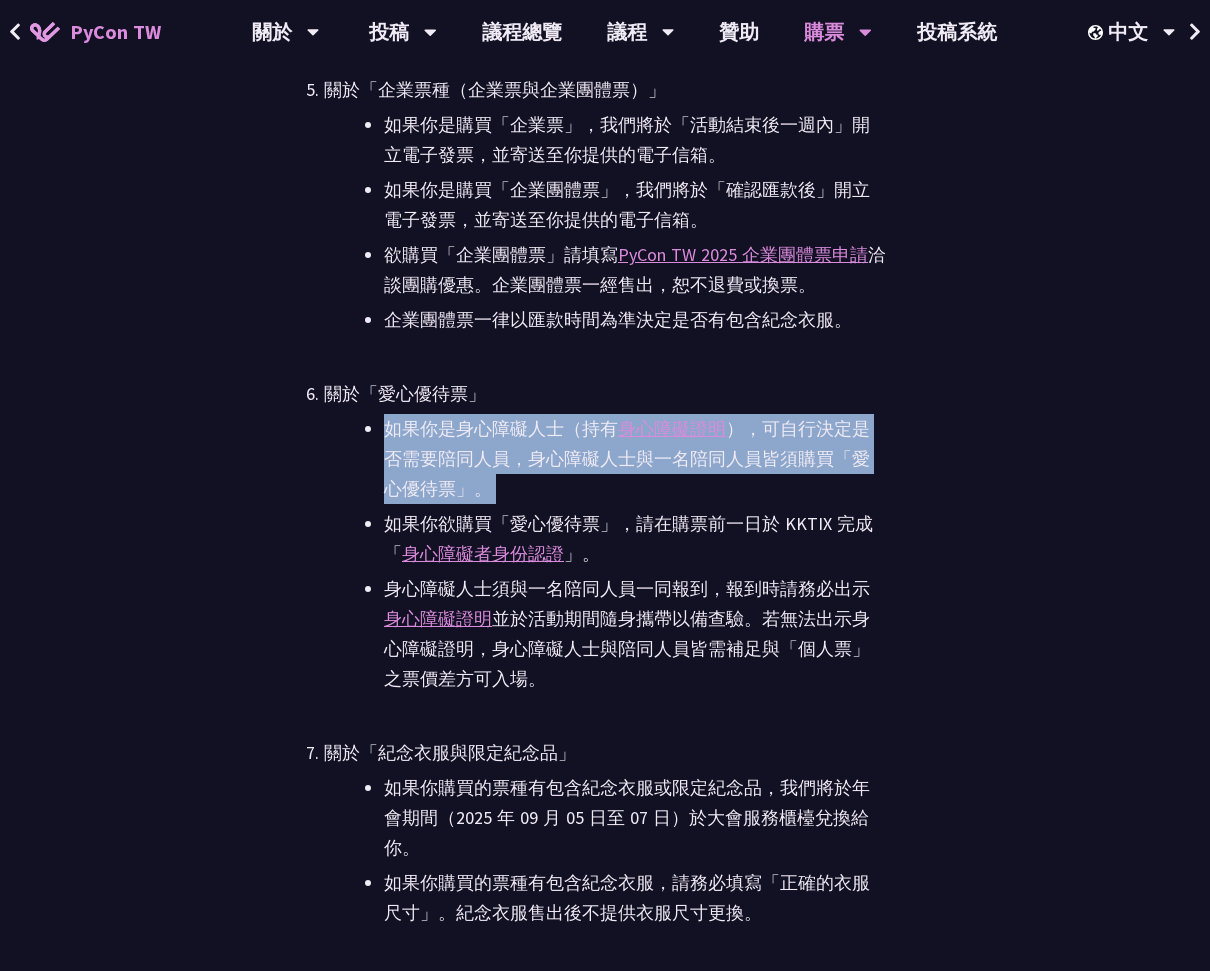 click on "如果你是身心障礙人士（持有 身心障礙證明 ），可自行決定是否需要陪同人員，身心障礙人士與一名陪同人員皆須購買「愛心優待票」。" at bounding box center [635, 459] 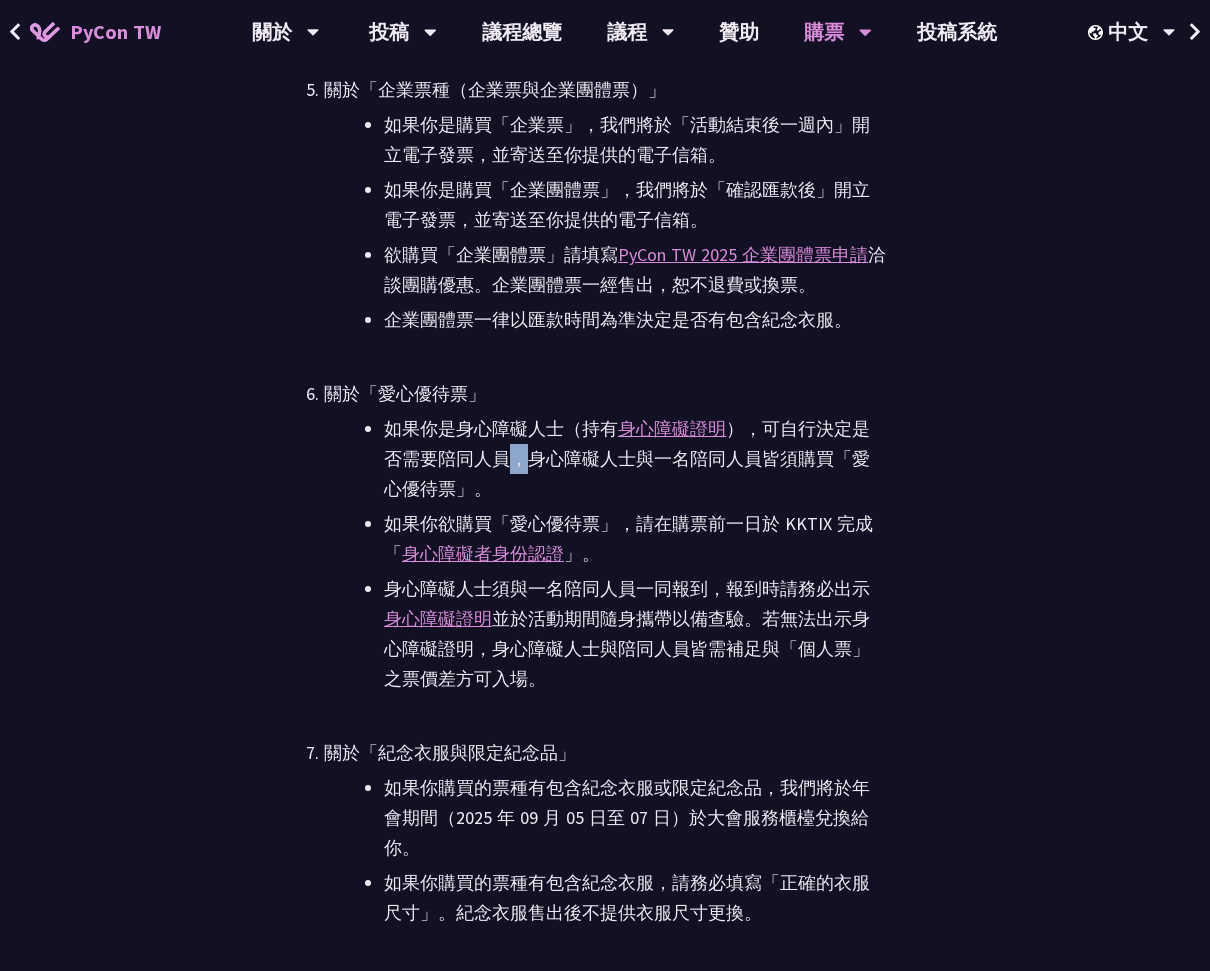 click on "如果你是身心障礙人士（持有 身心障礙證明 ），可自行決定是否需要陪同人員，身心障礙人士與一名陪同人員皆須購買「愛心優待票」。" at bounding box center [635, 459] 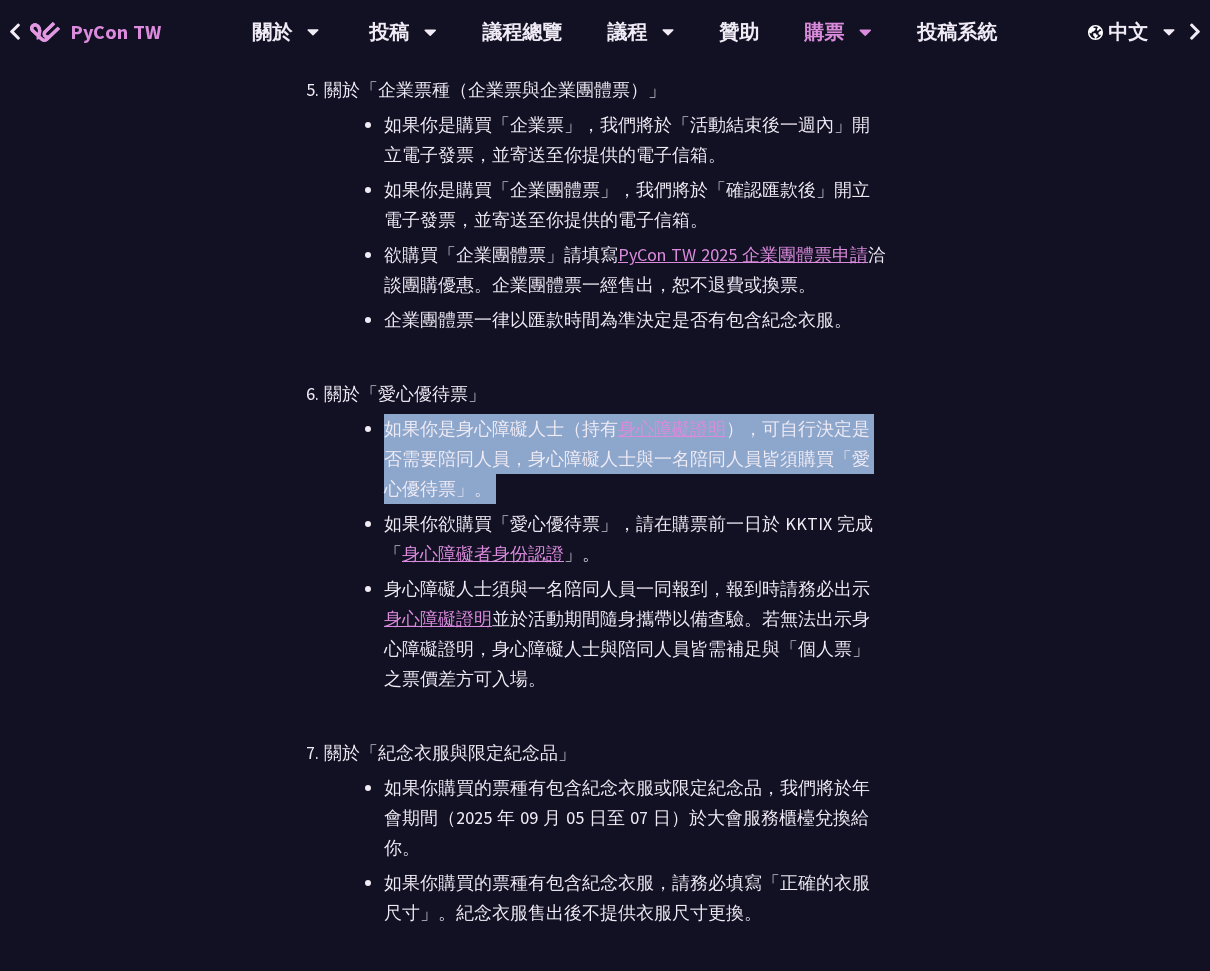 click on "如果你是身心障礙人士（持有 身心障礙證明 ），可自行決定是否需要陪同人員，身心障礙人士與一名陪同人員皆須購買「愛心優待票」。" at bounding box center [635, 459] 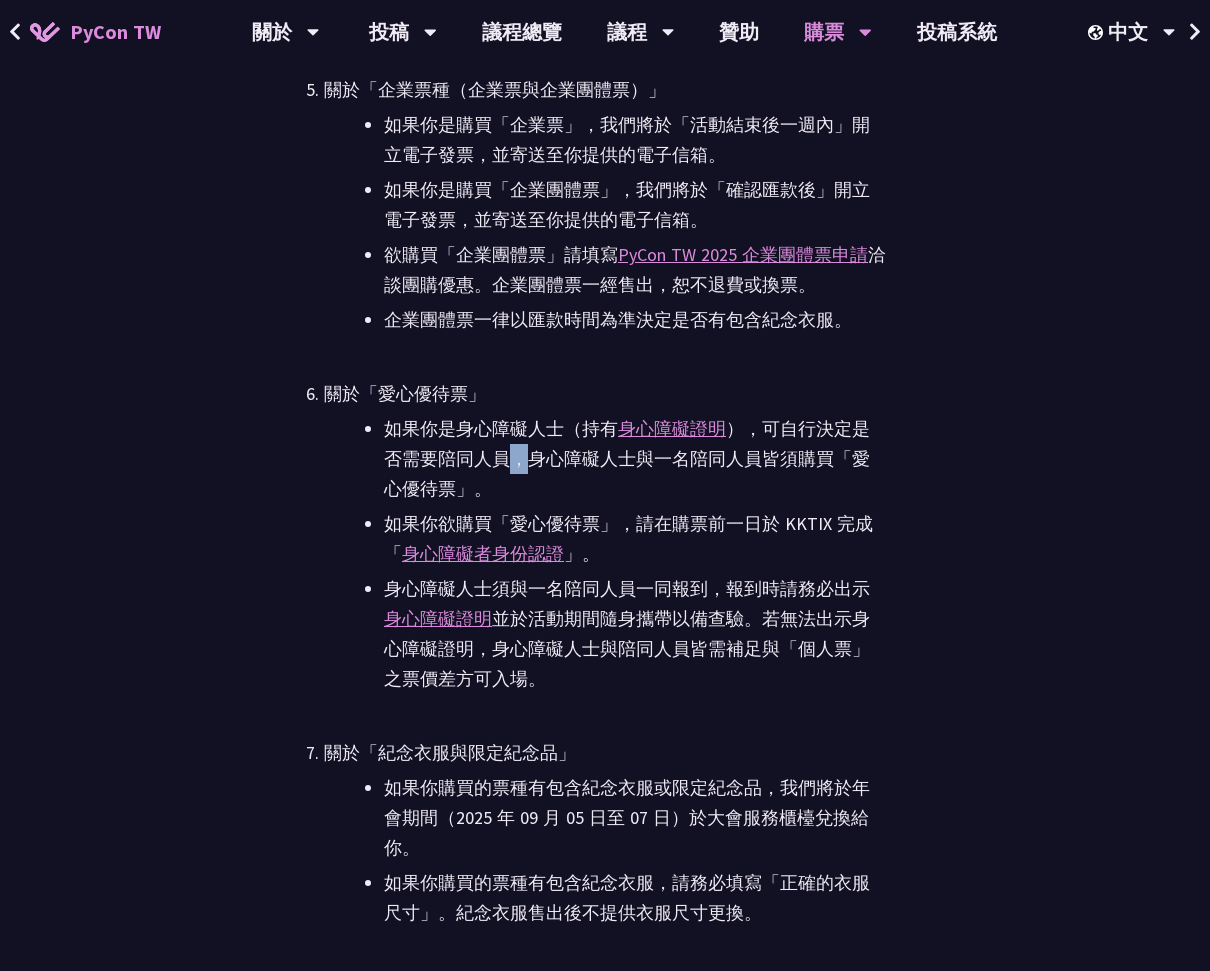 click on "如果你是身心障礙人士（持有 身心障礙證明 ），可自行決定是否需要陪同人員，身心障礙人士與一名陪同人員皆須購買「愛心優待票」。" at bounding box center (635, 459) 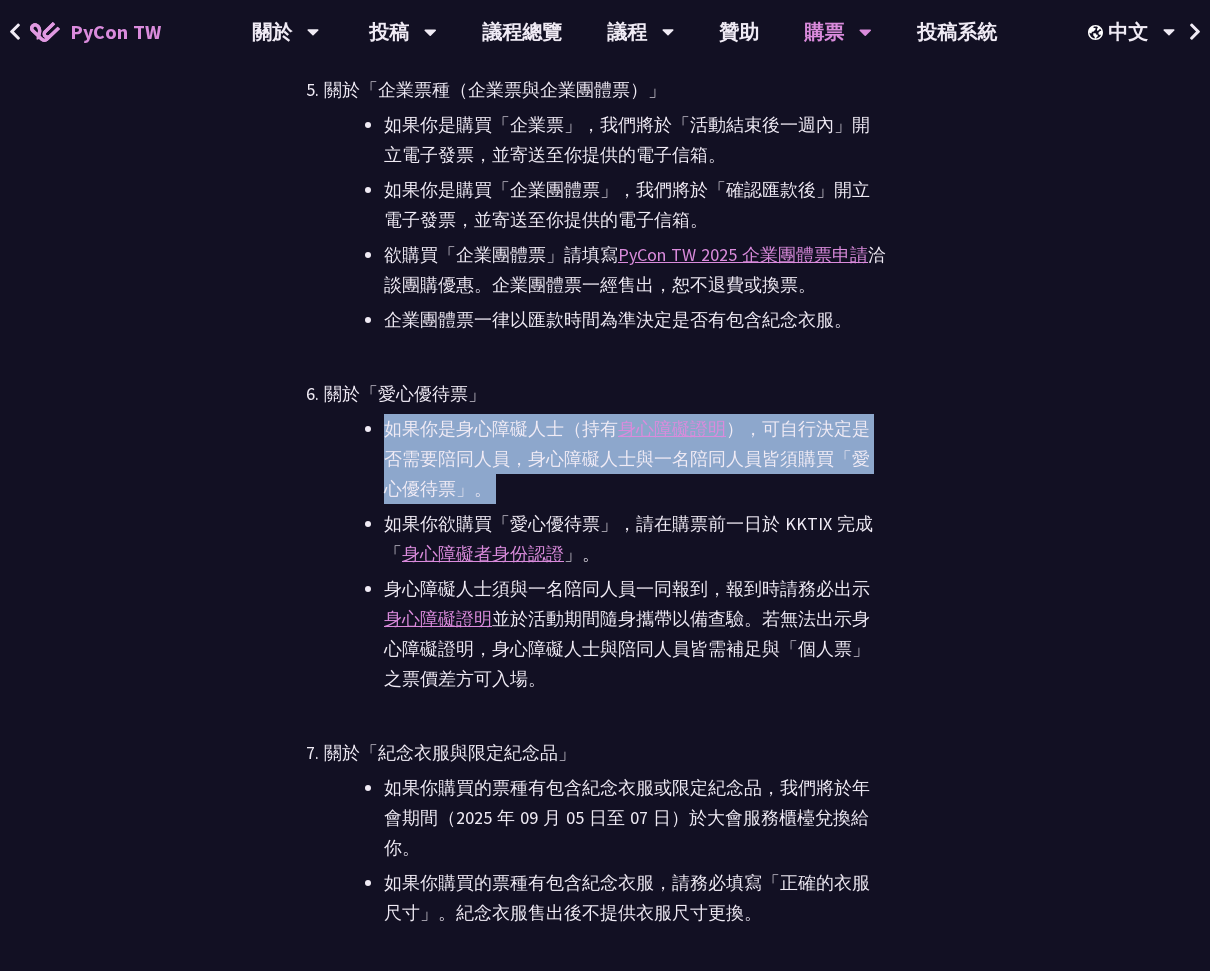 click on "如果你是身心障礙人士（持有 身心障礙證明 ），可自行決定是否需要陪同人員，身心障礙人士與一名陪同人員皆須購買「愛心優待票」。" at bounding box center (635, 459) 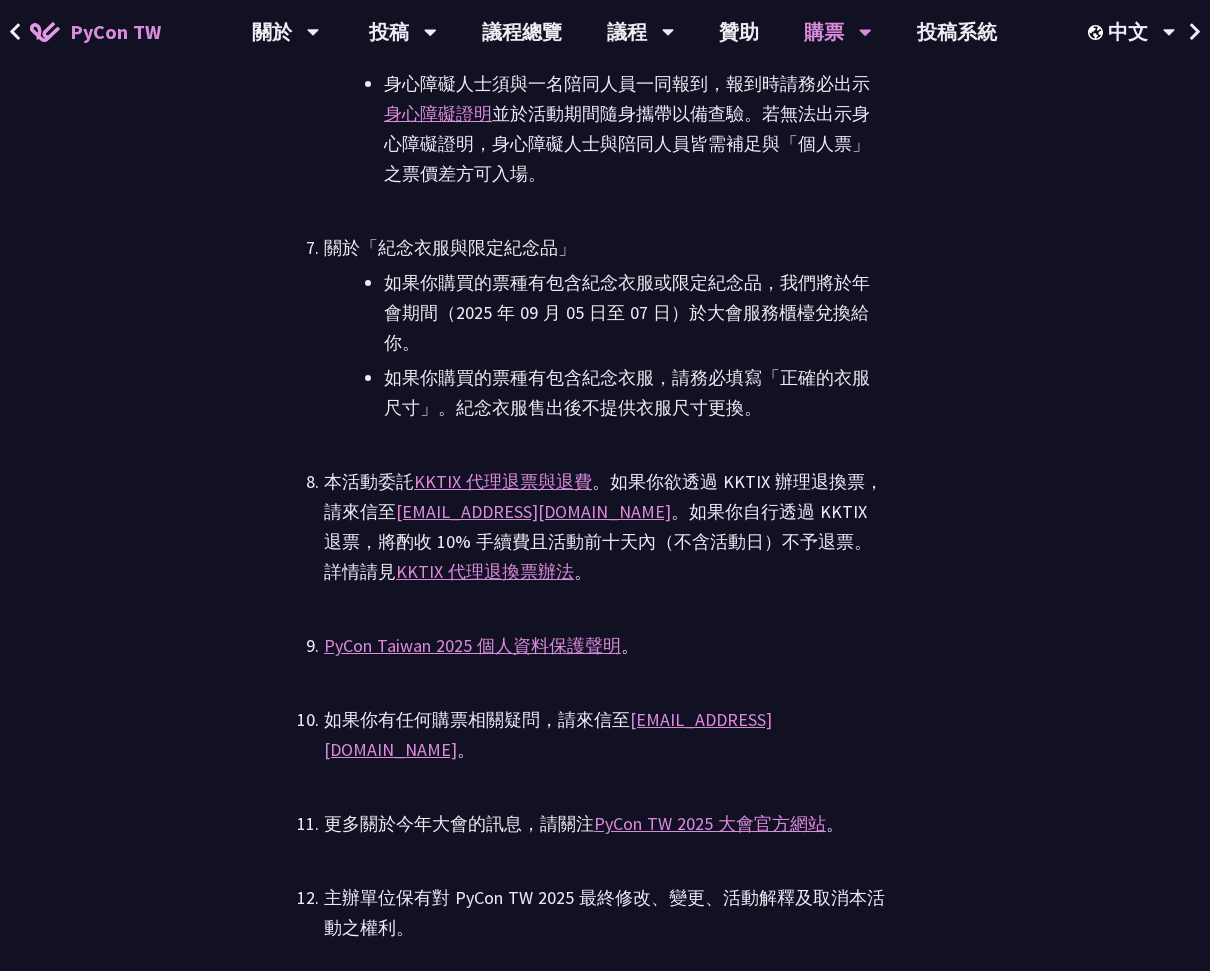 scroll, scrollTop: 4773, scrollLeft: 0, axis: vertical 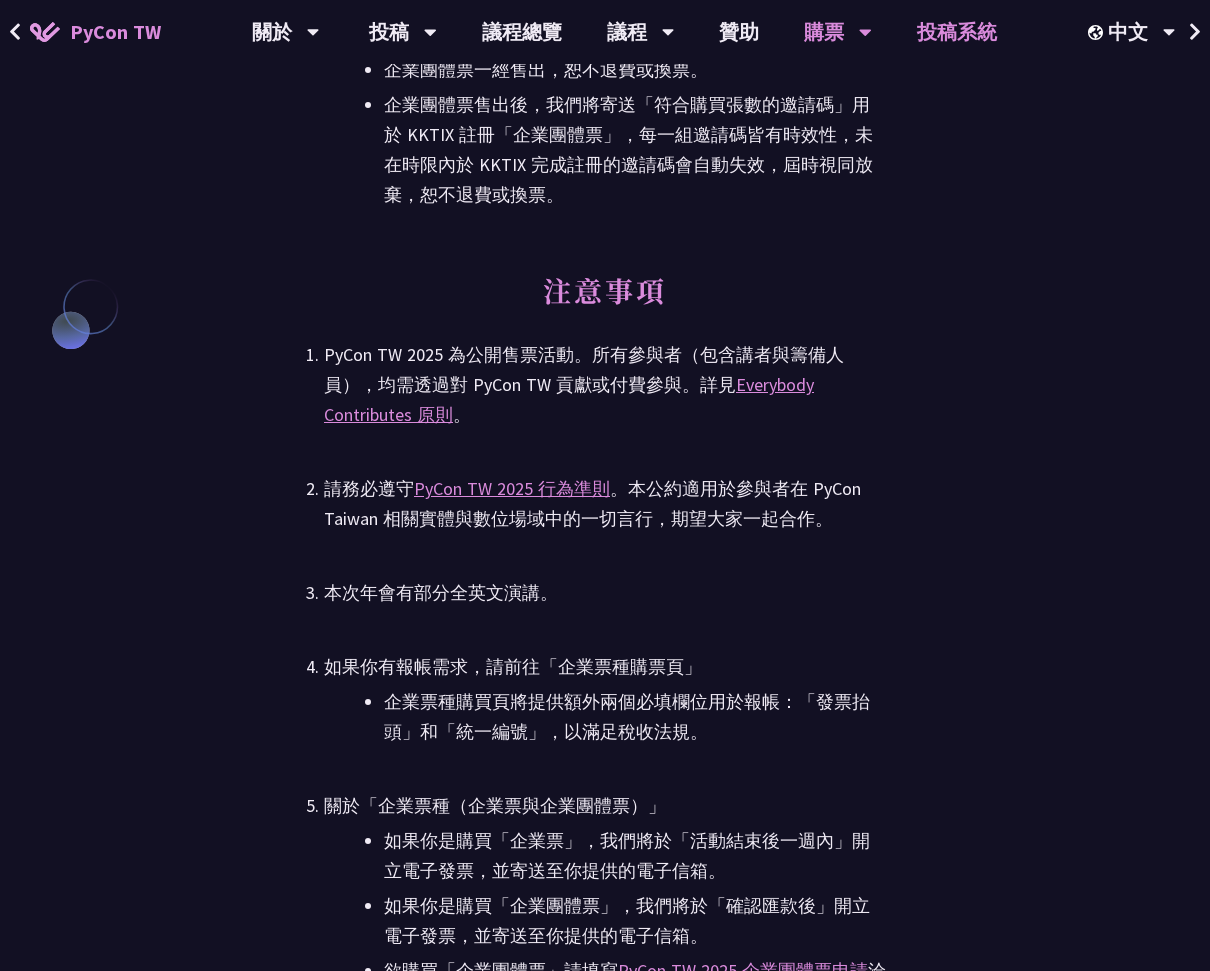 click on "投稿系統" at bounding box center [957, 32] 